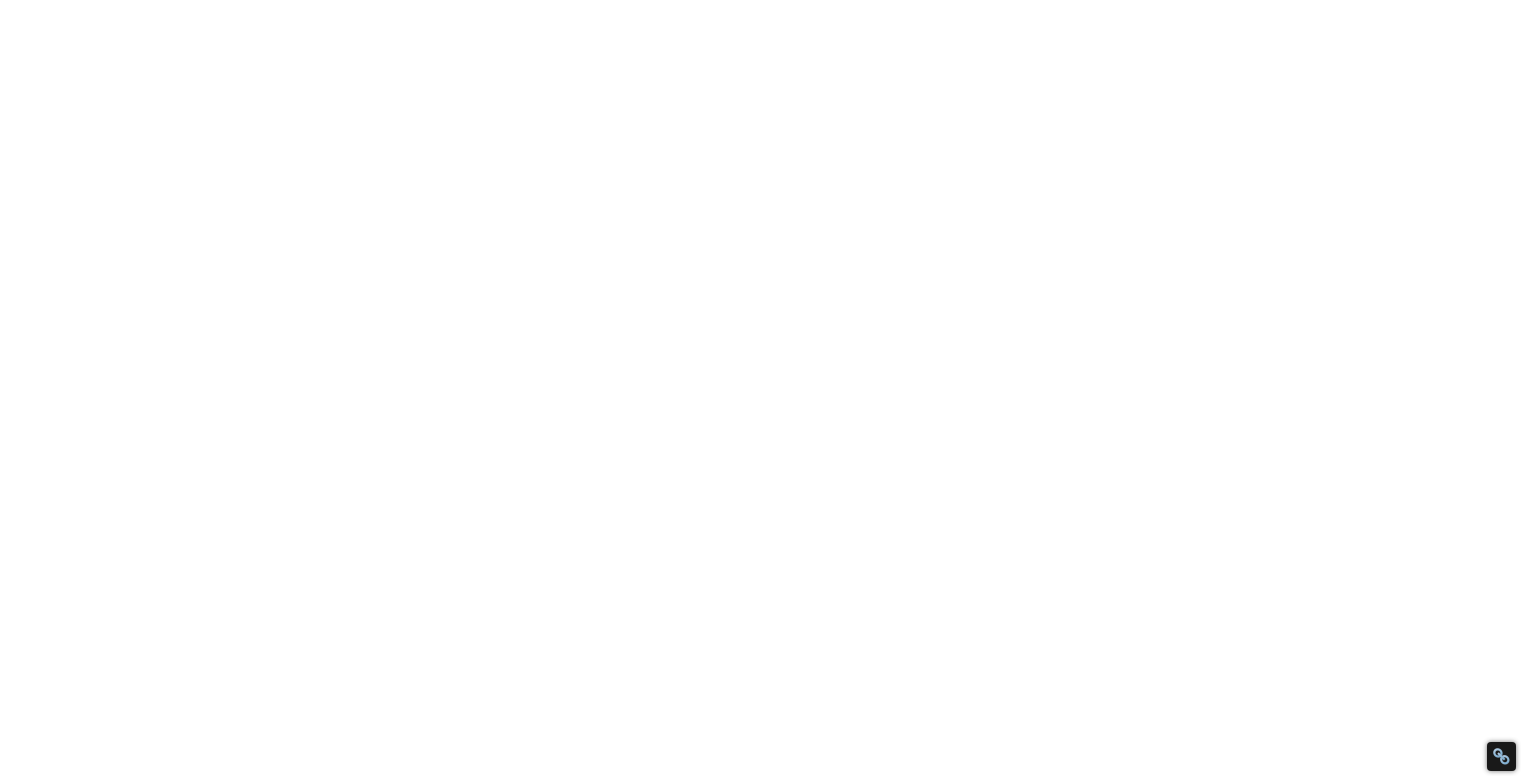 scroll, scrollTop: 0, scrollLeft: 0, axis: both 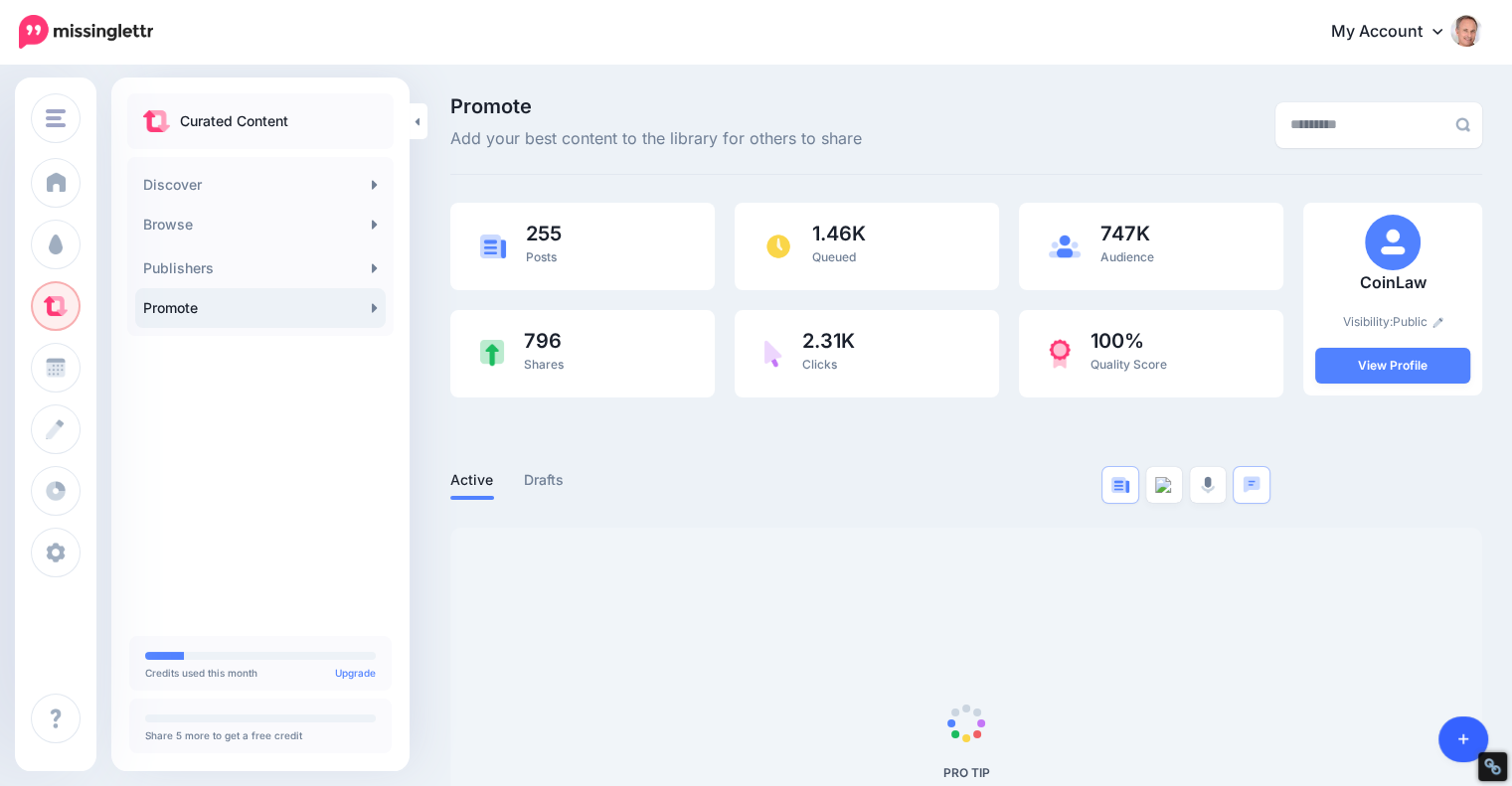 click 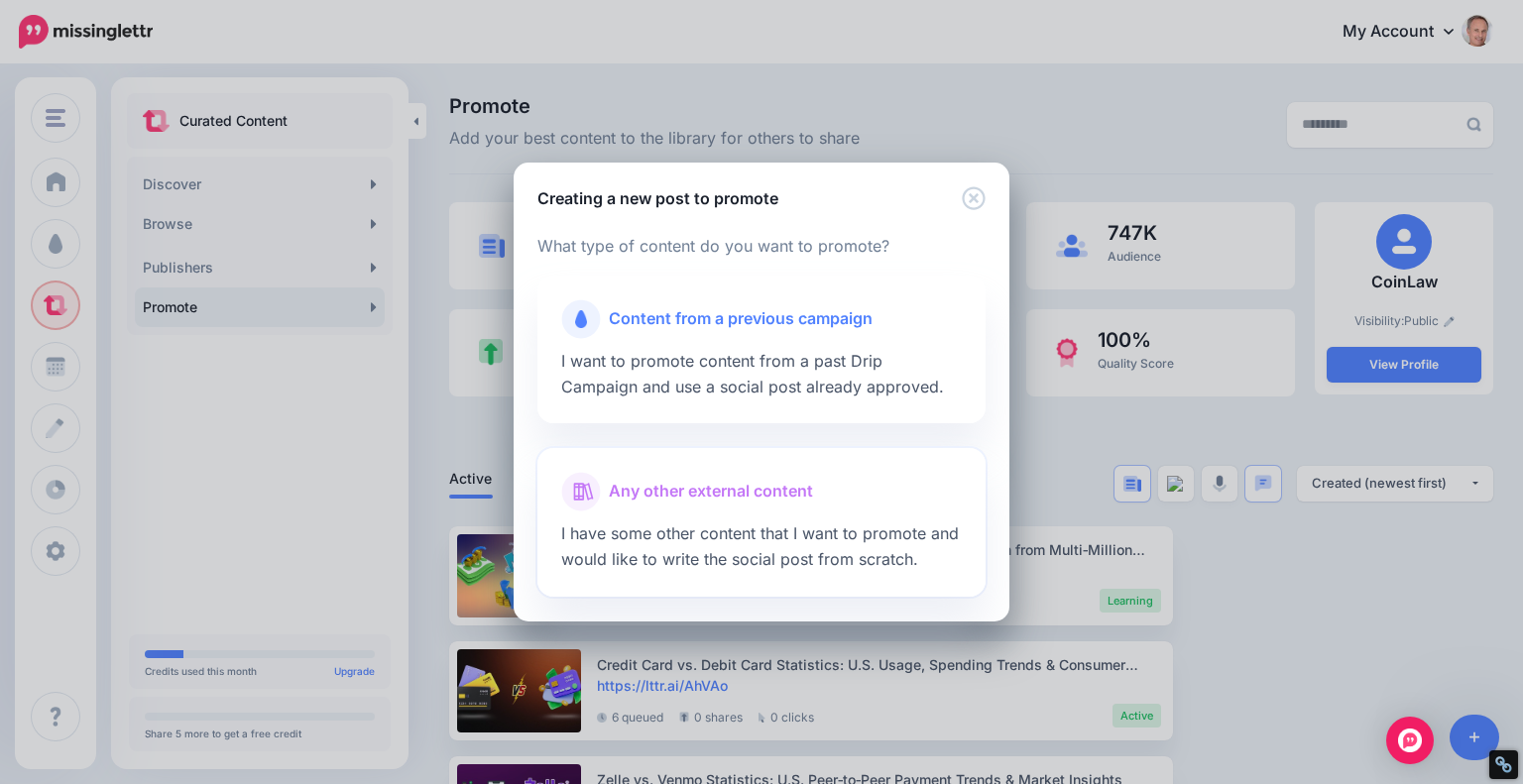 click on "Any other external content" at bounding box center (711, 492) 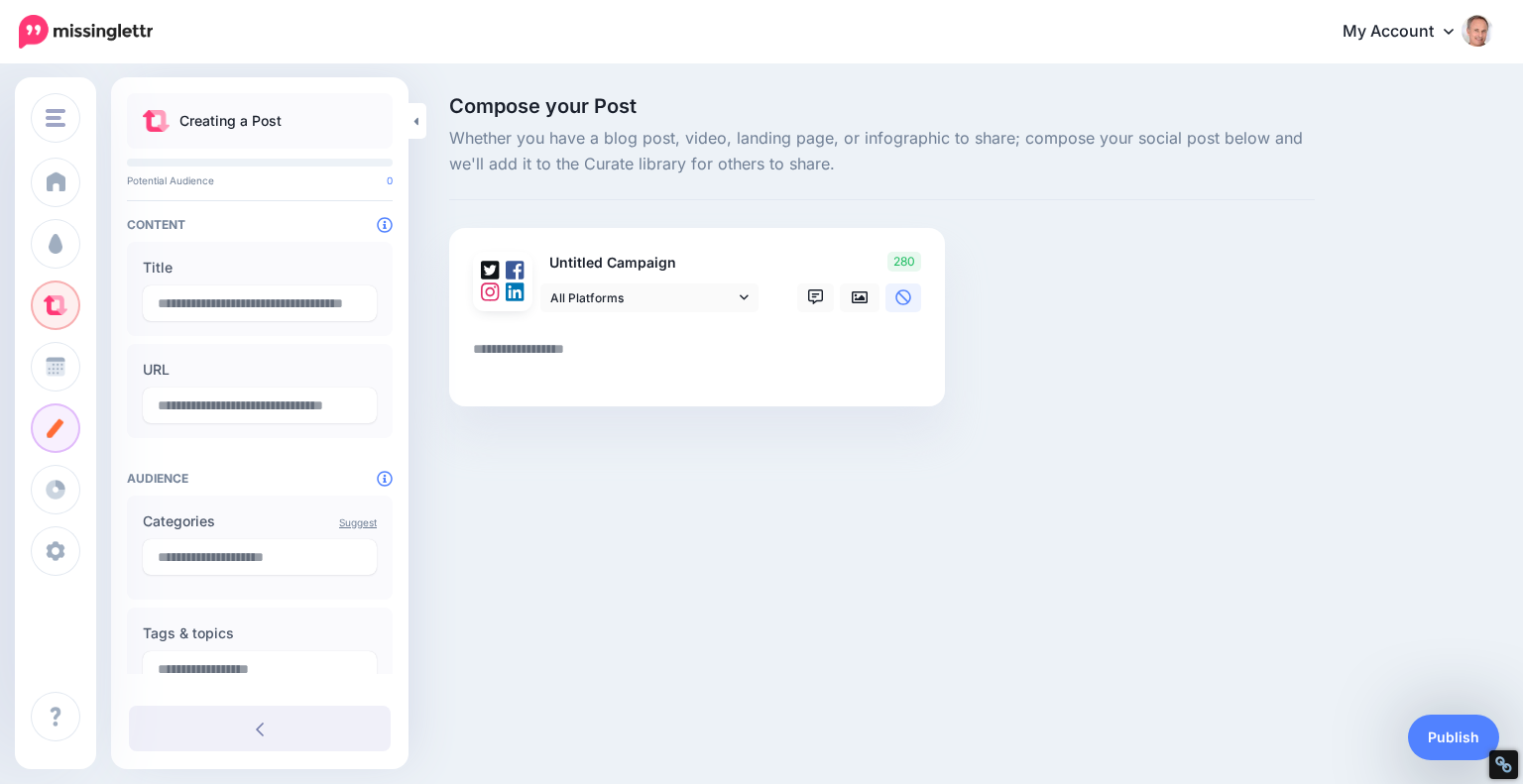 scroll, scrollTop: 0, scrollLeft: 0, axis: both 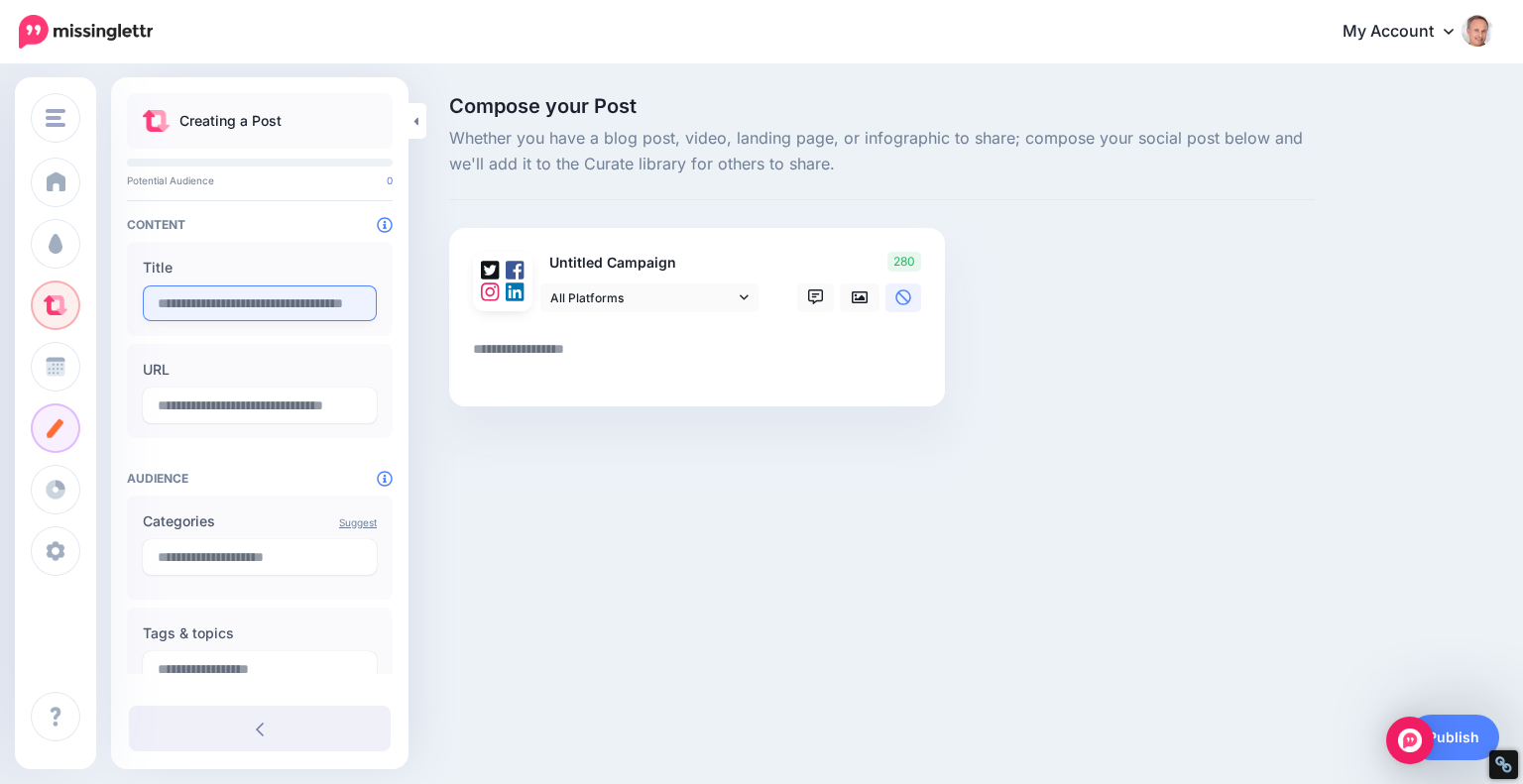 click at bounding box center (260, 303) 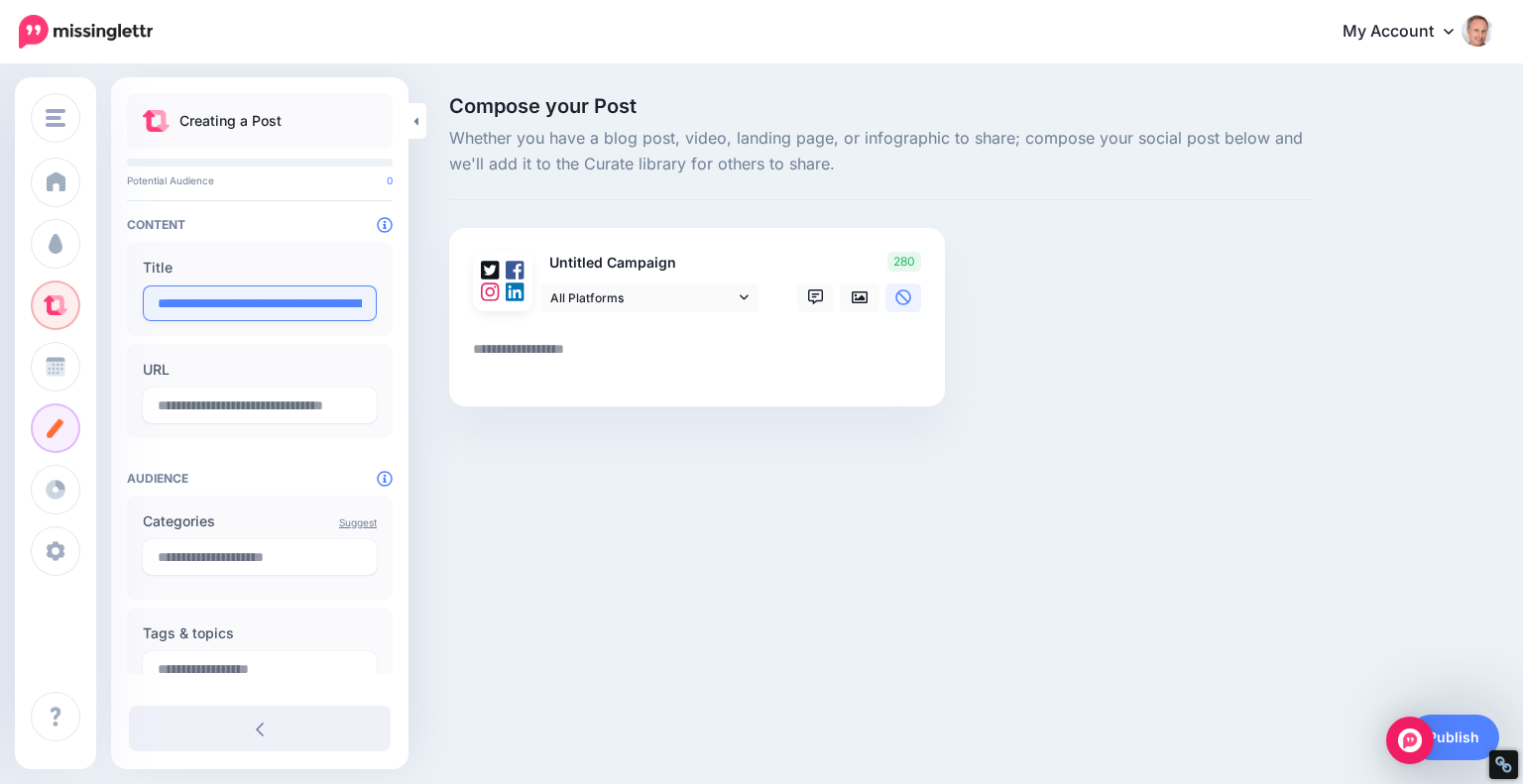 scroll, scrollTop: 0, scrollLeft: 305, axis: horizontal 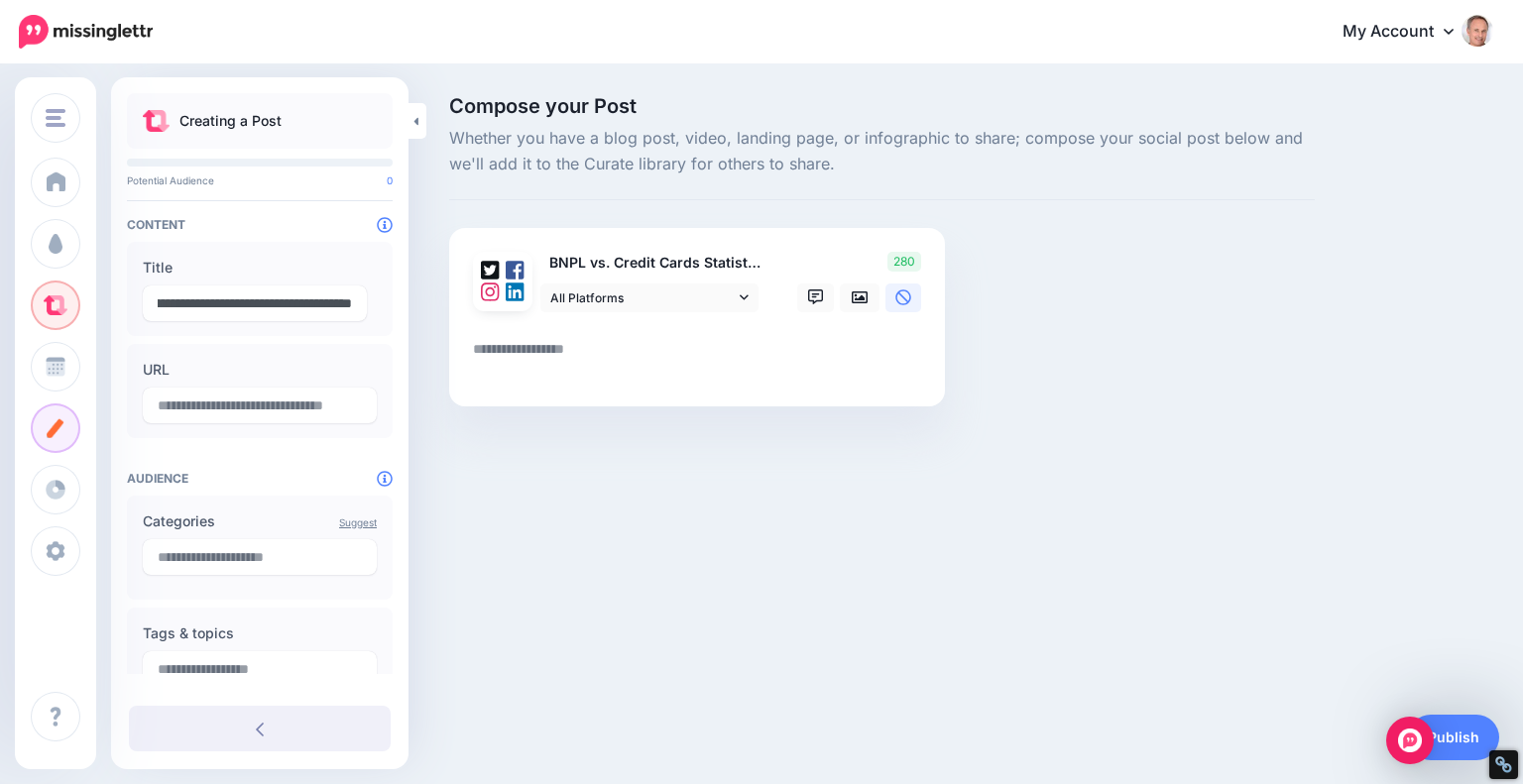 type on "**********" 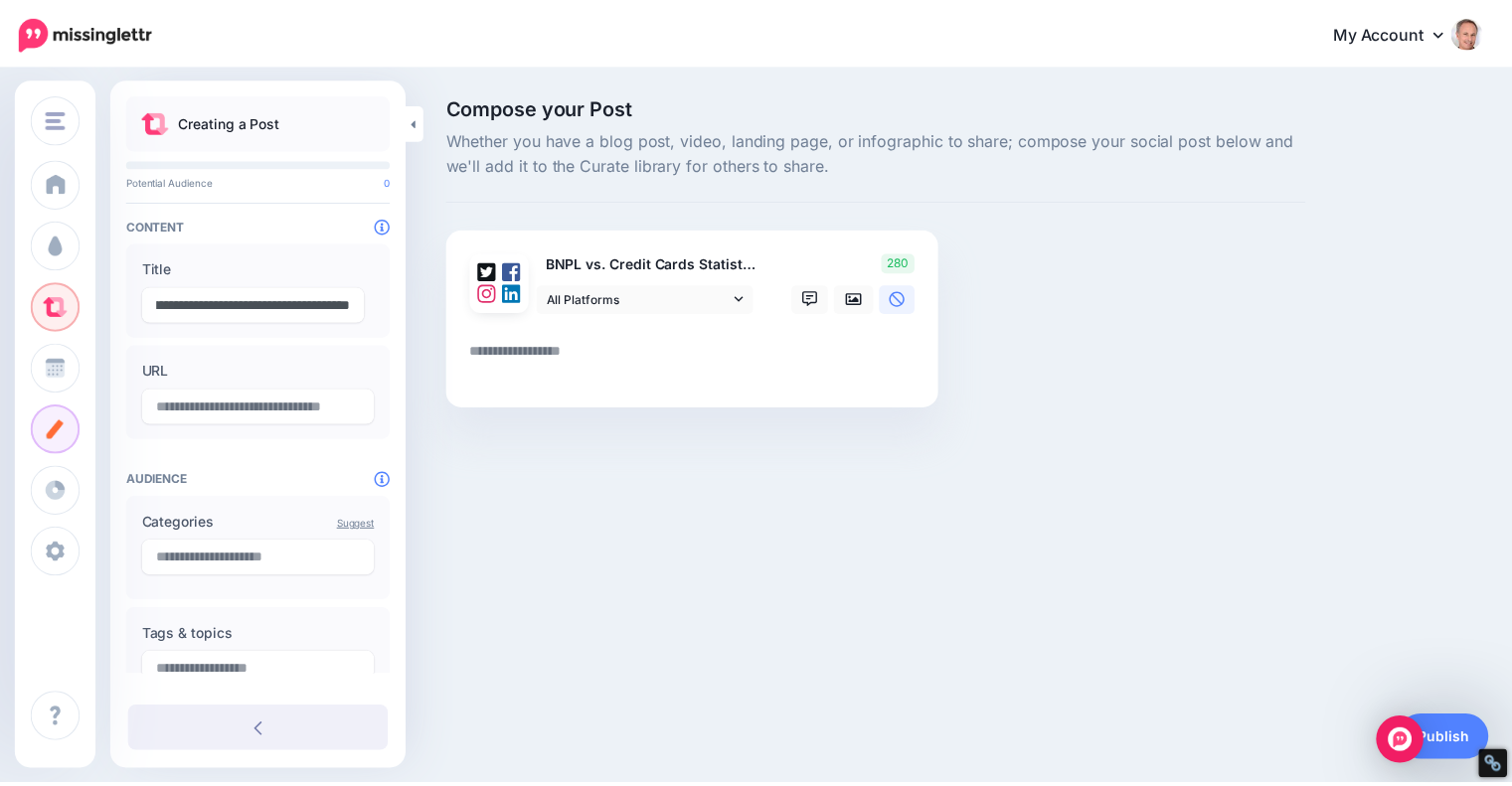 scroll, scrollTop: 0, scrollLeft: 0, axis: both 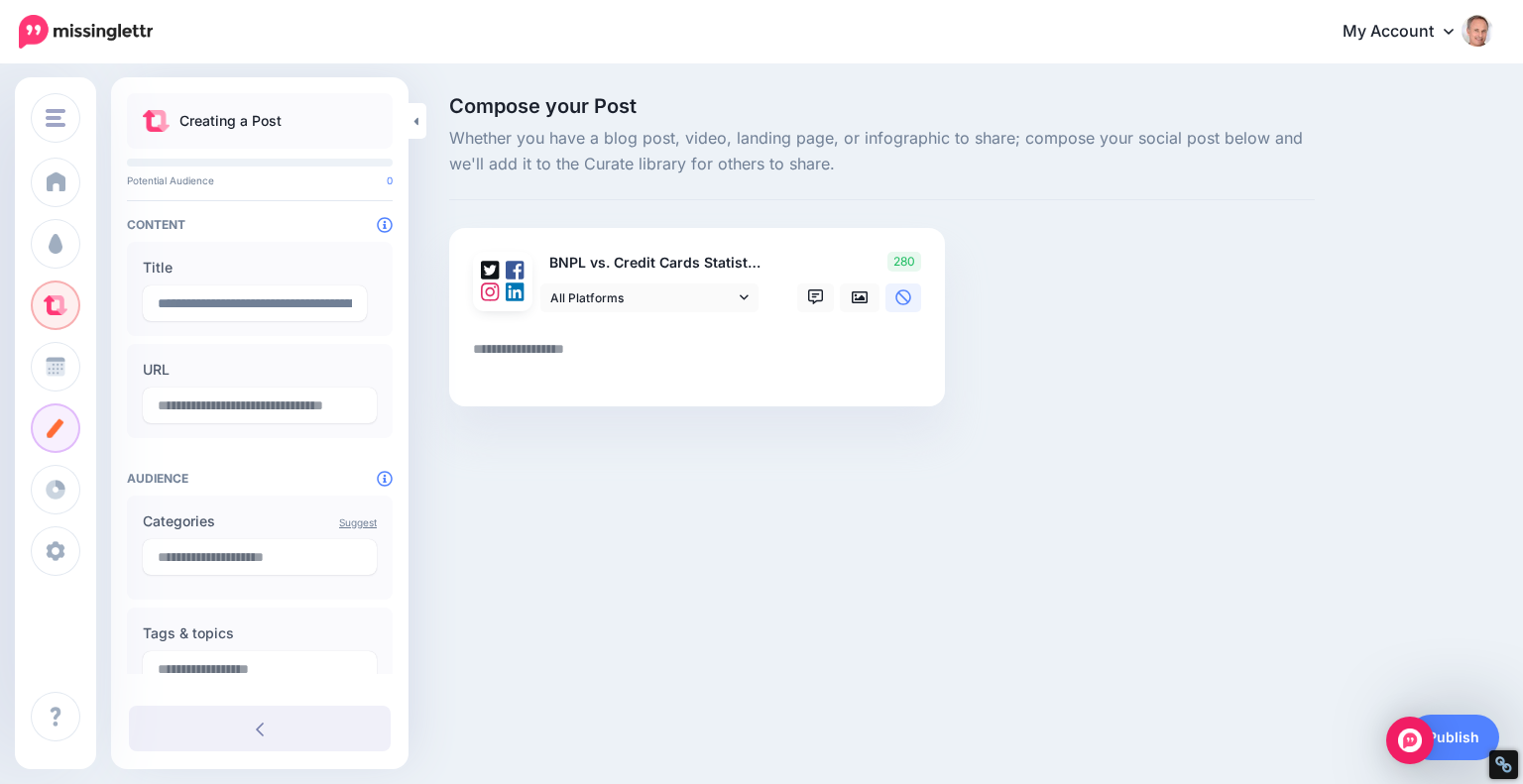click at bounding box center [701, 356] 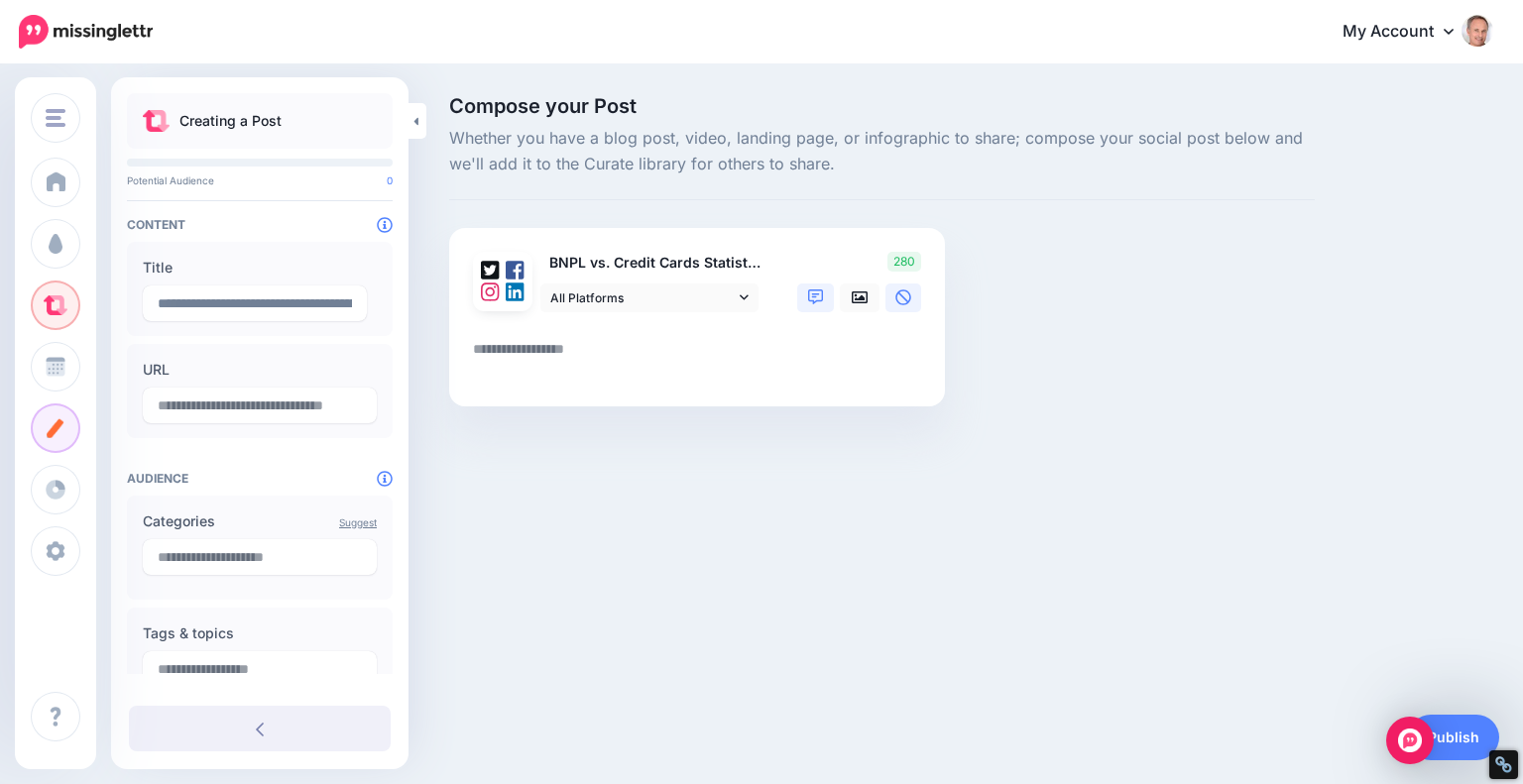 paste on "**********" 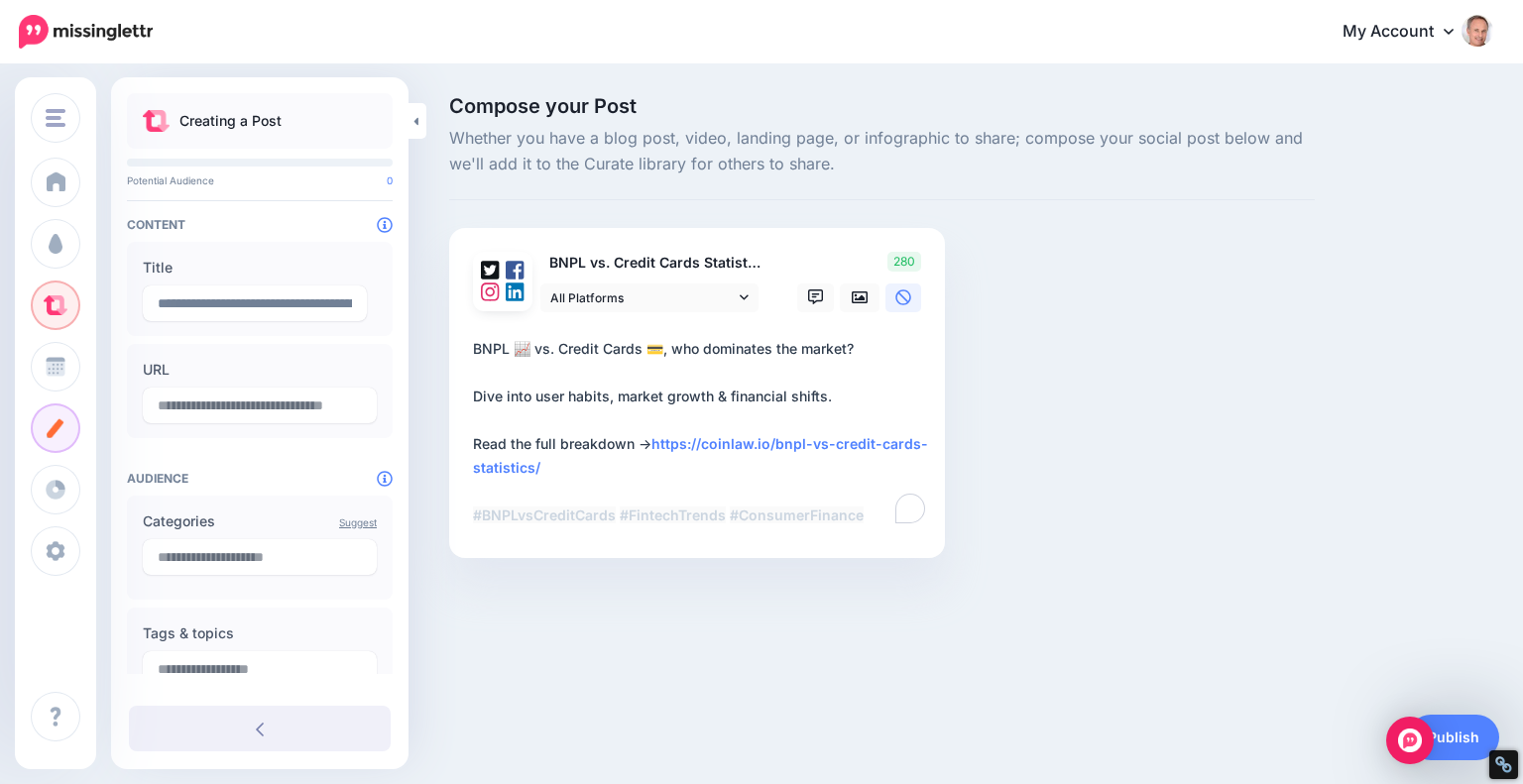 type on "**********" 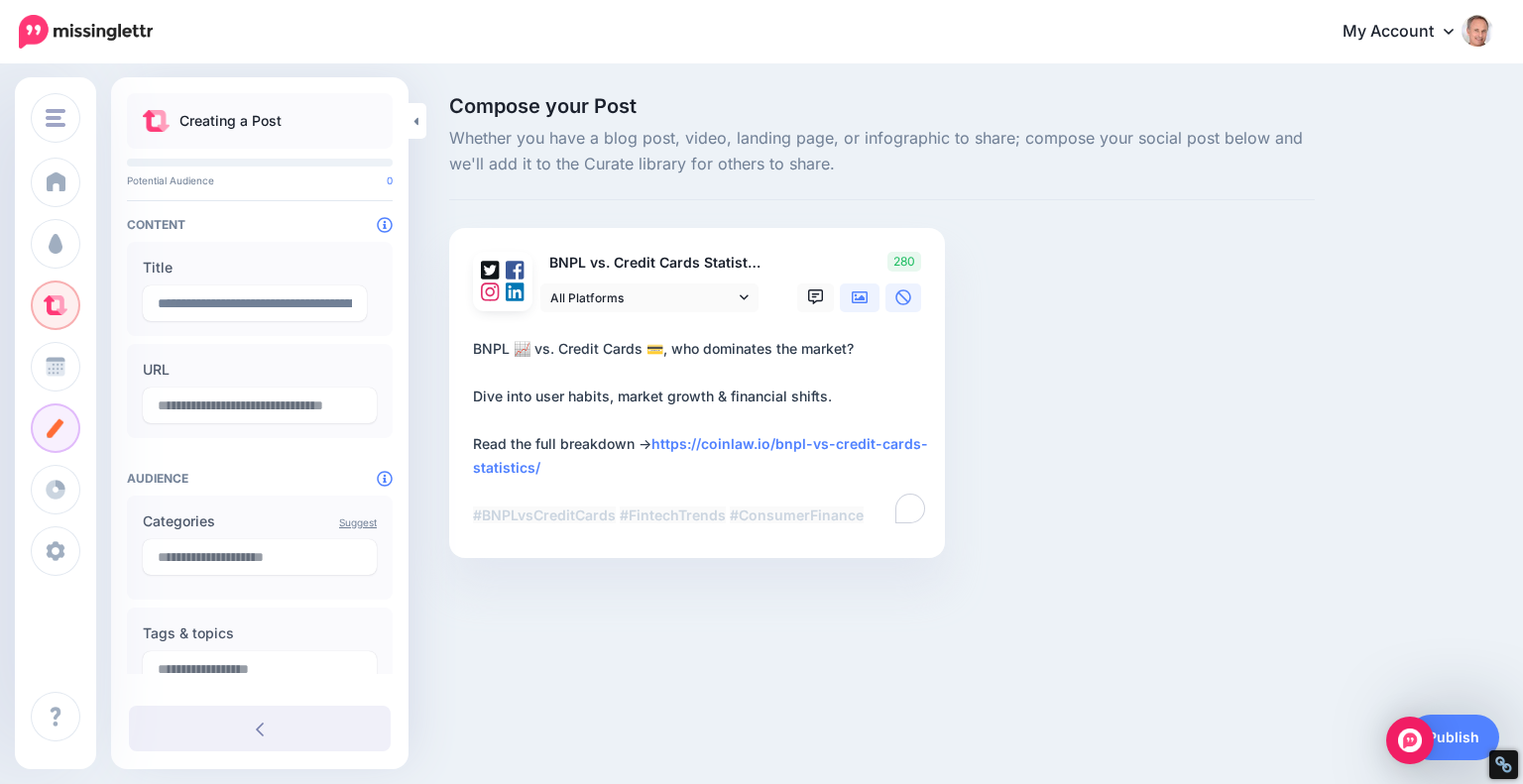 click at bounding box center (860, 297) 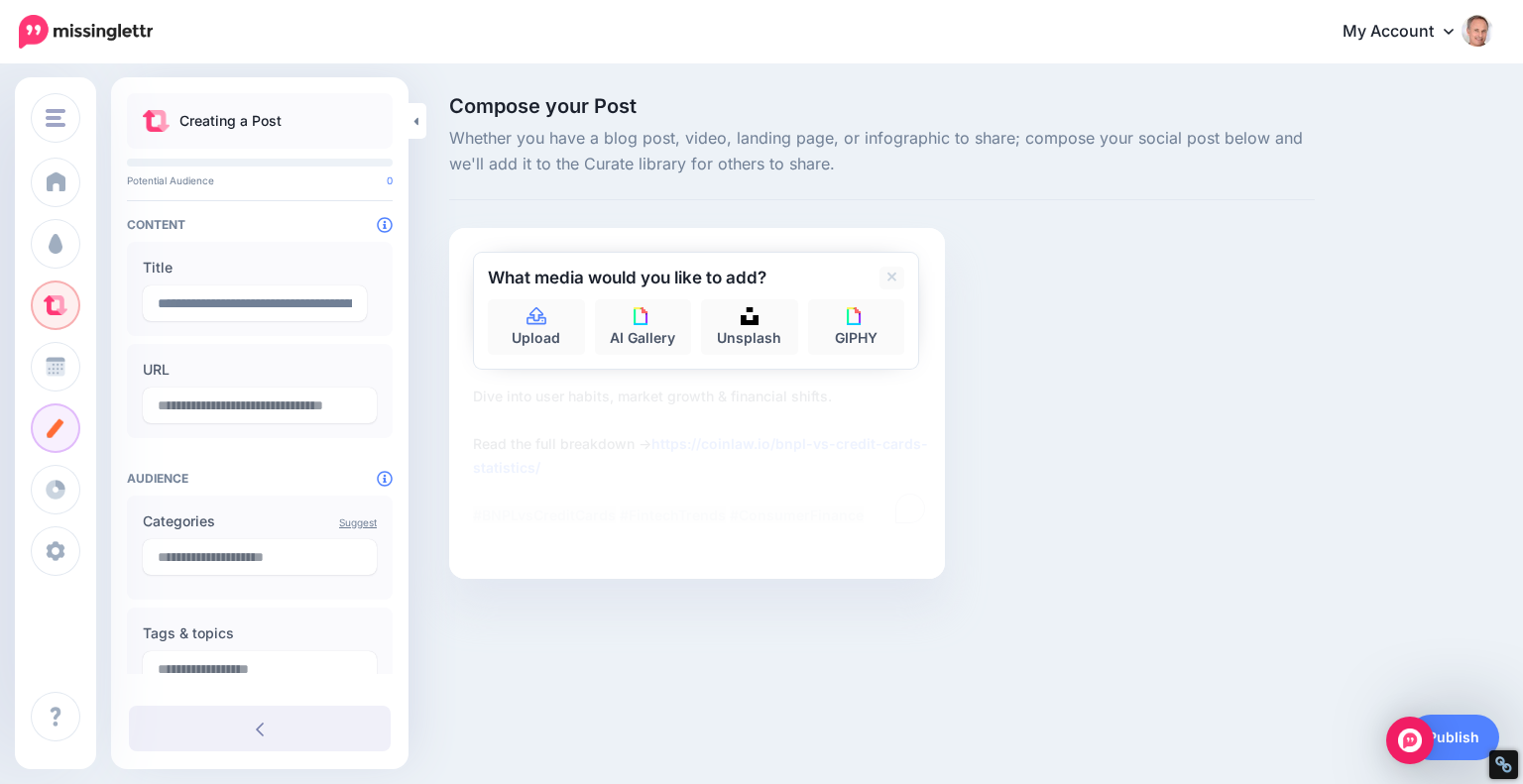 type on "**********" 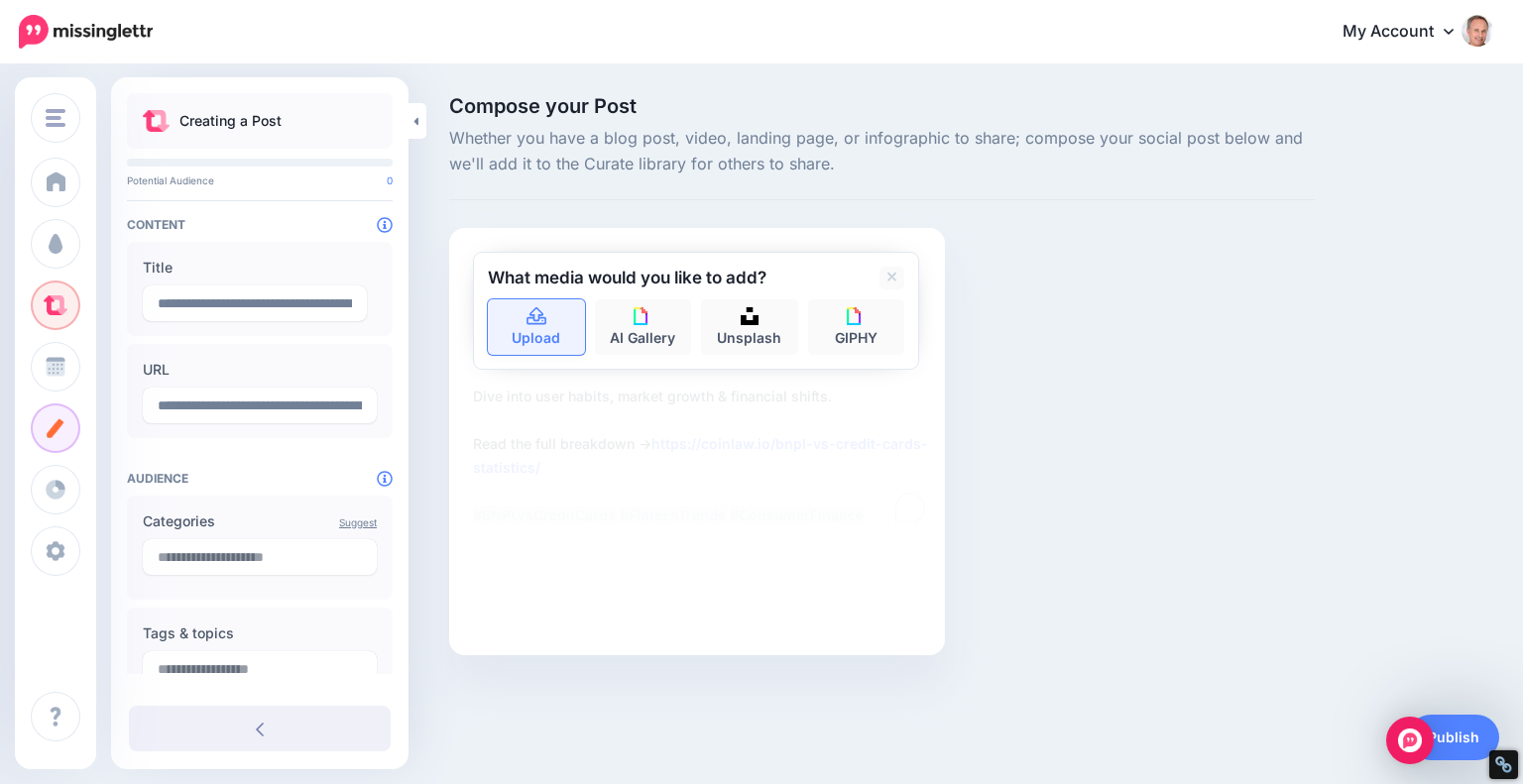 click on "Upload" at bounding box center (536, 327) 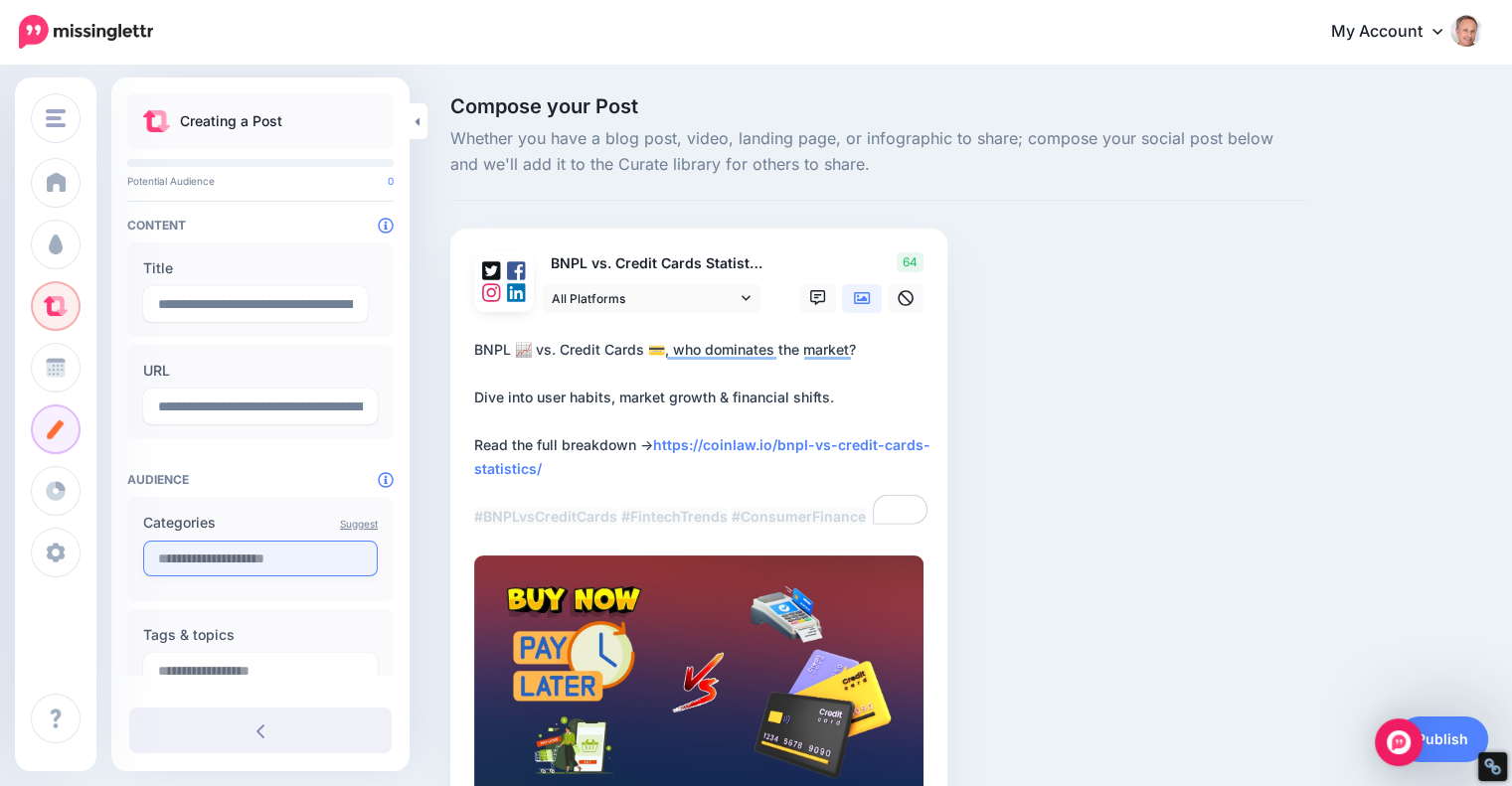 click at bounding box center (260, 558) 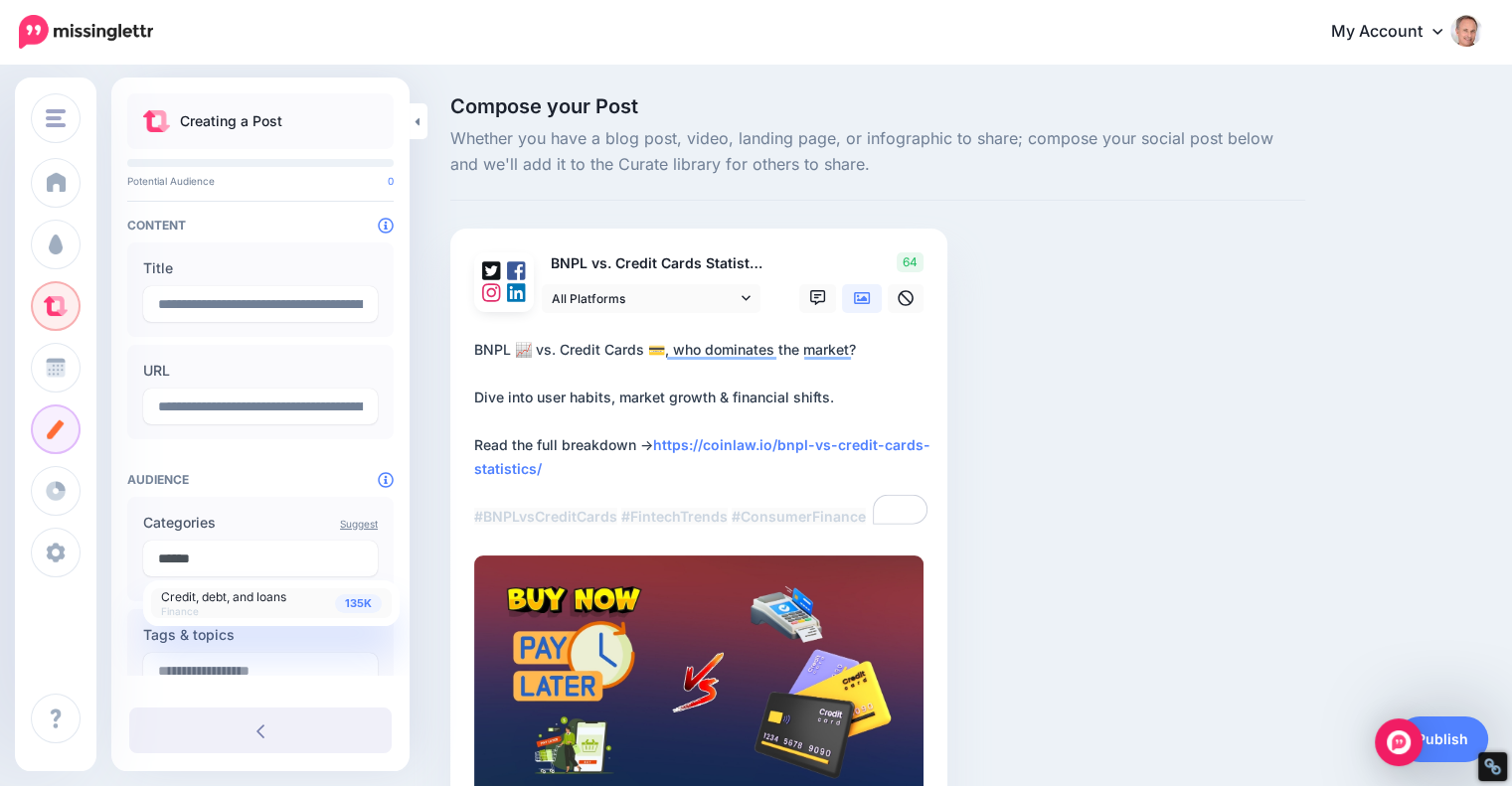 type on "******" 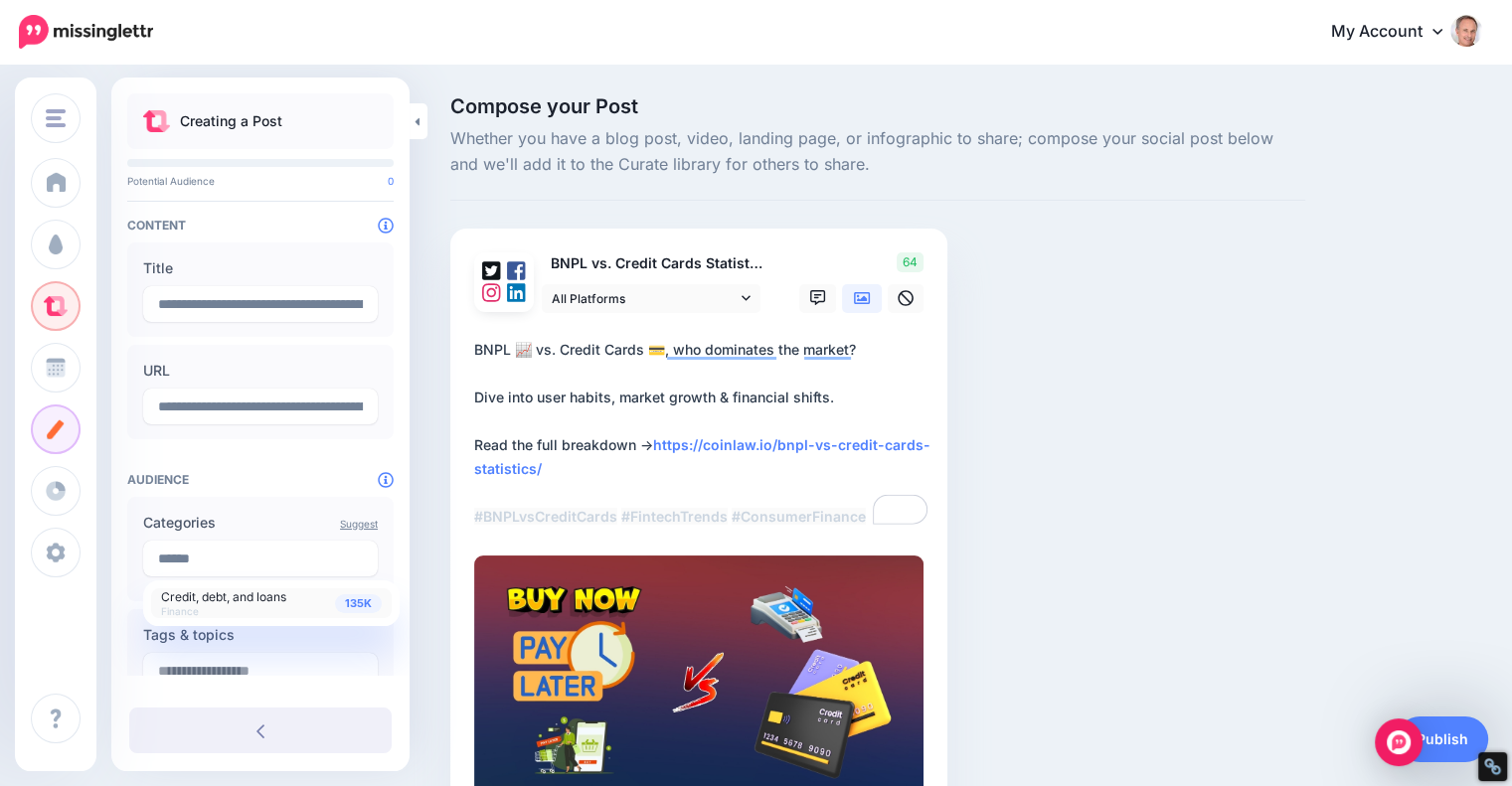 click on "135K
Credit, debt, and loans
Finance" at bounding box center [271, 603] 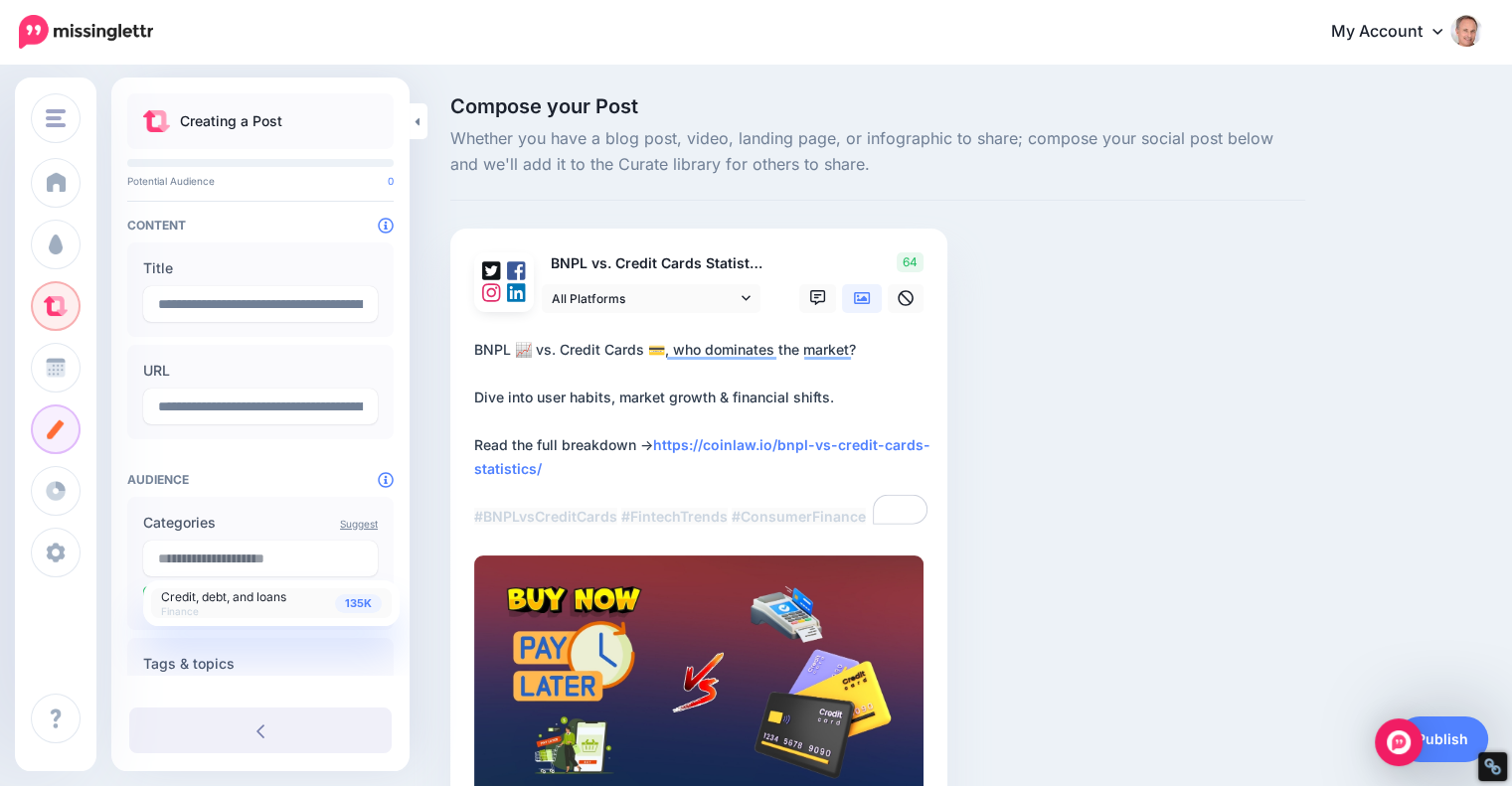 click on "**********" at bounding box center (703, 433) 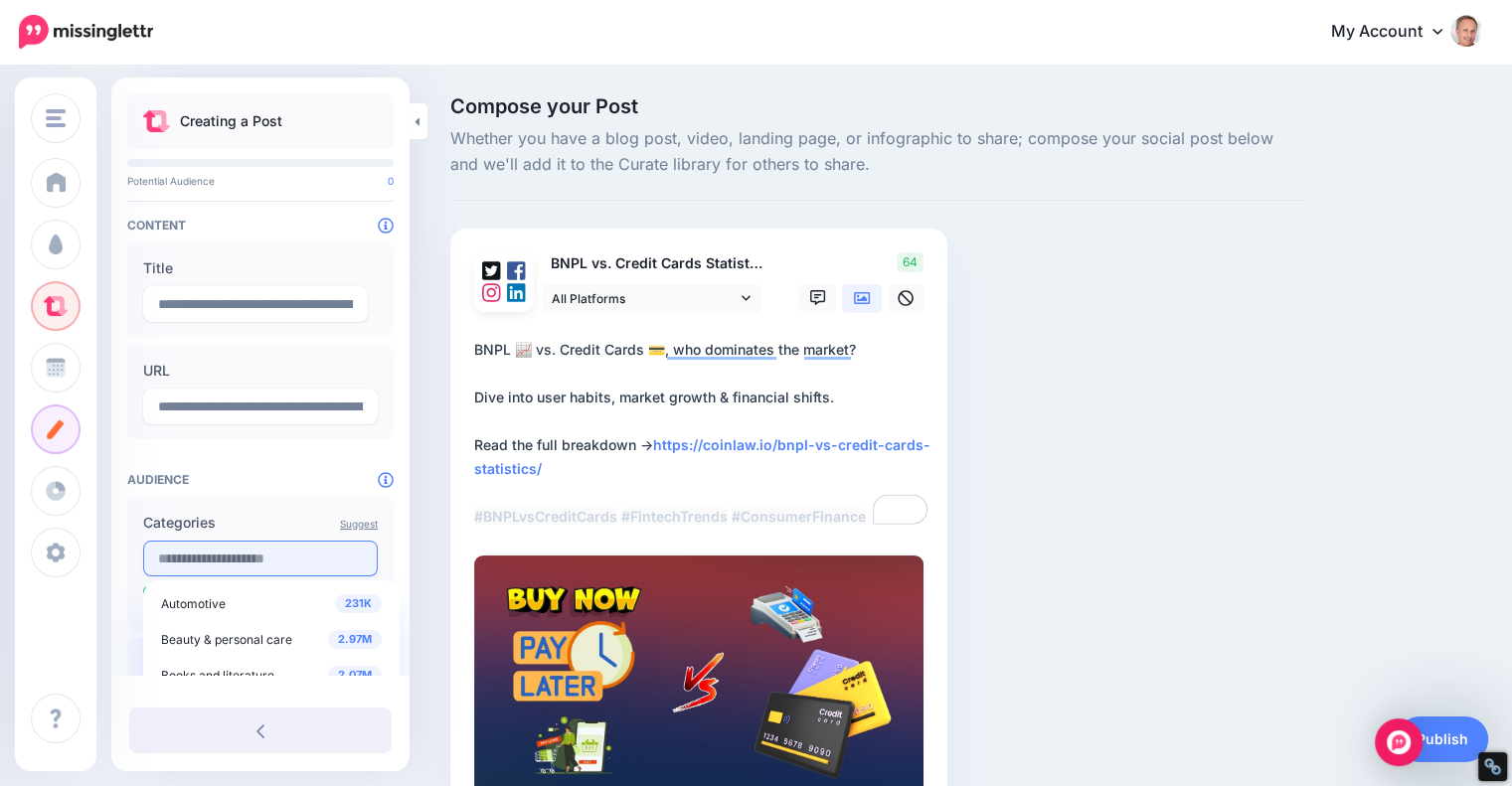 click at bounding box center (260, 558) 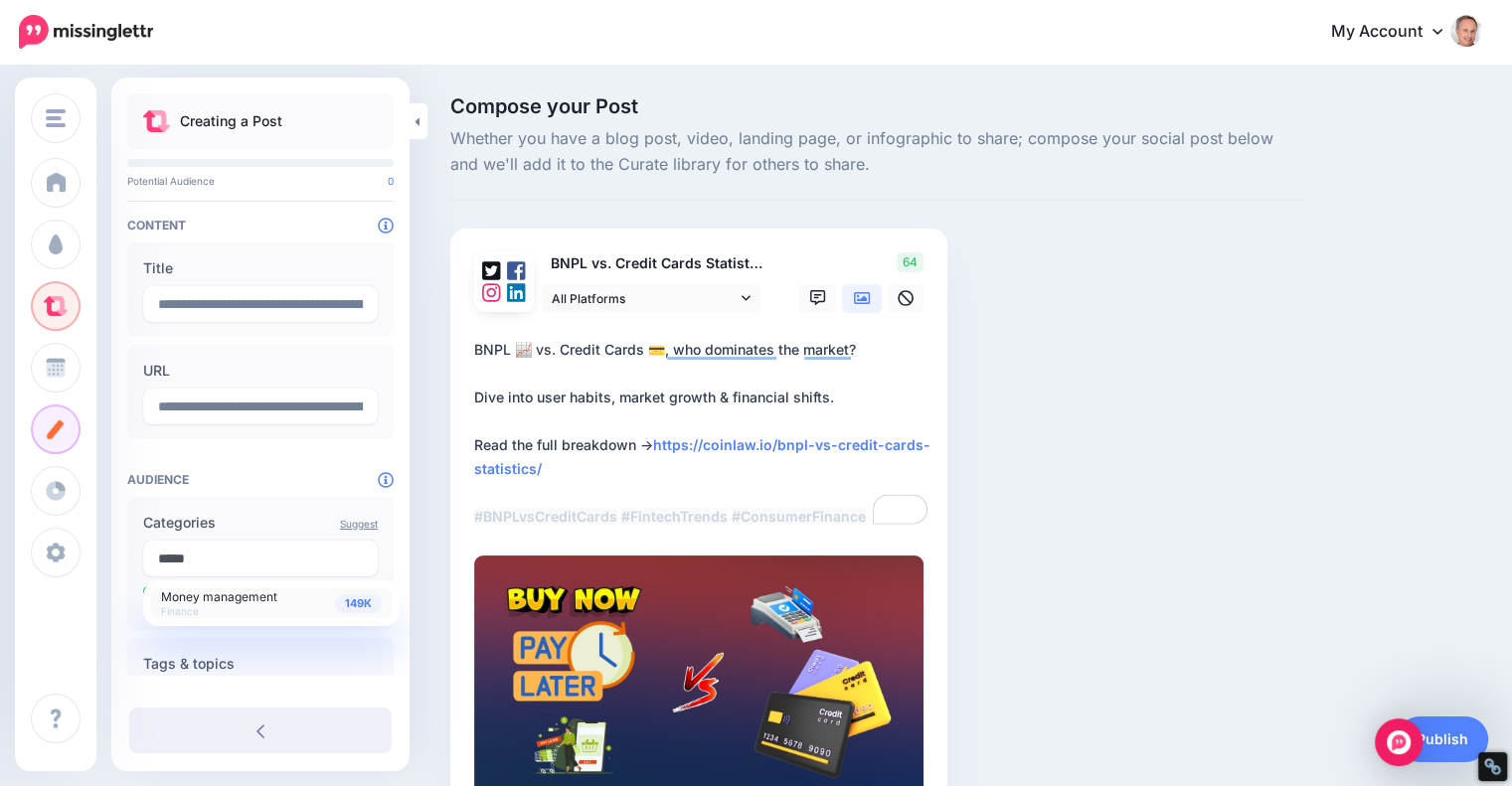 type on "*****" 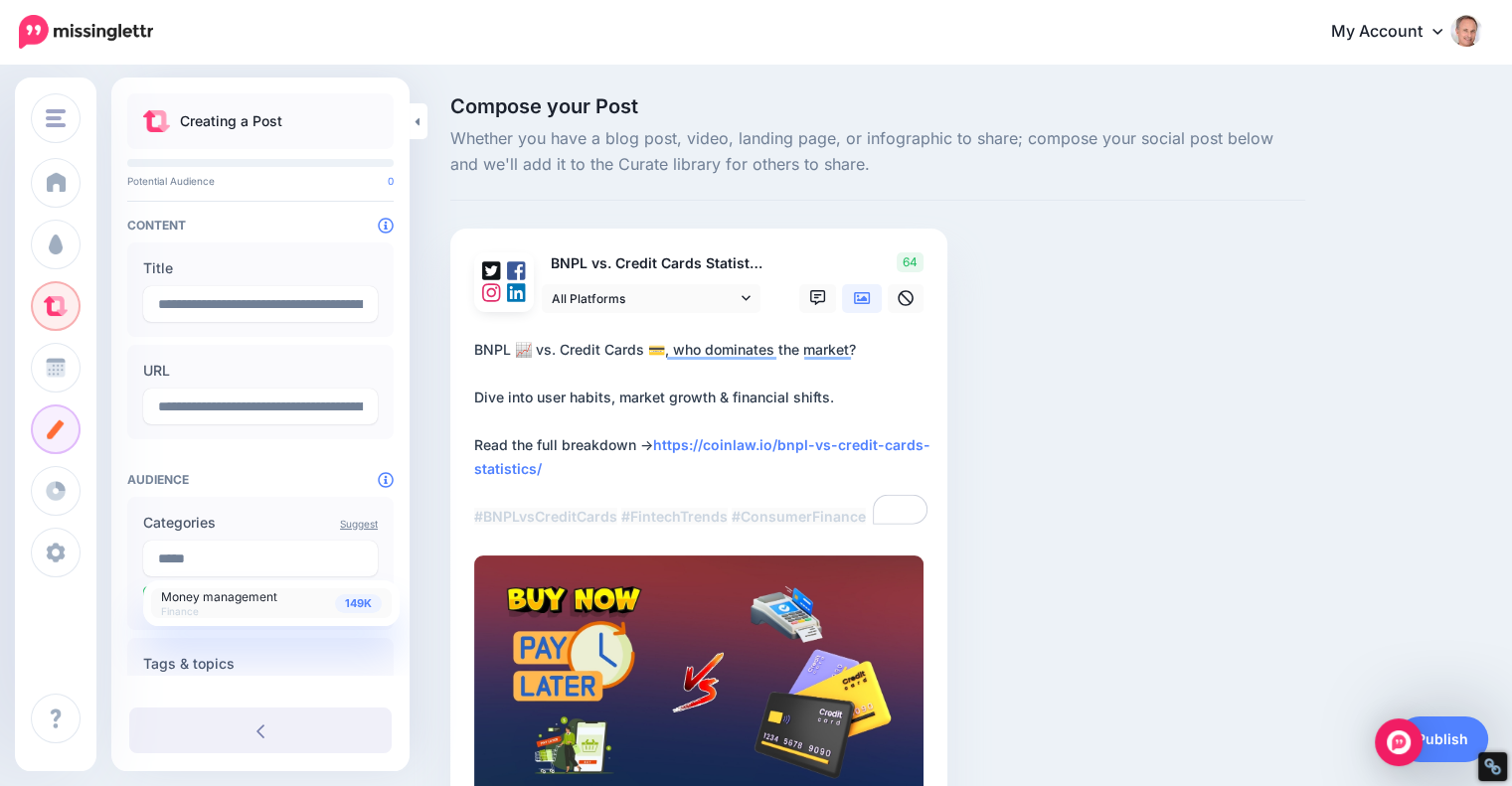 click on "Money management" at bounding box center (219, 596) 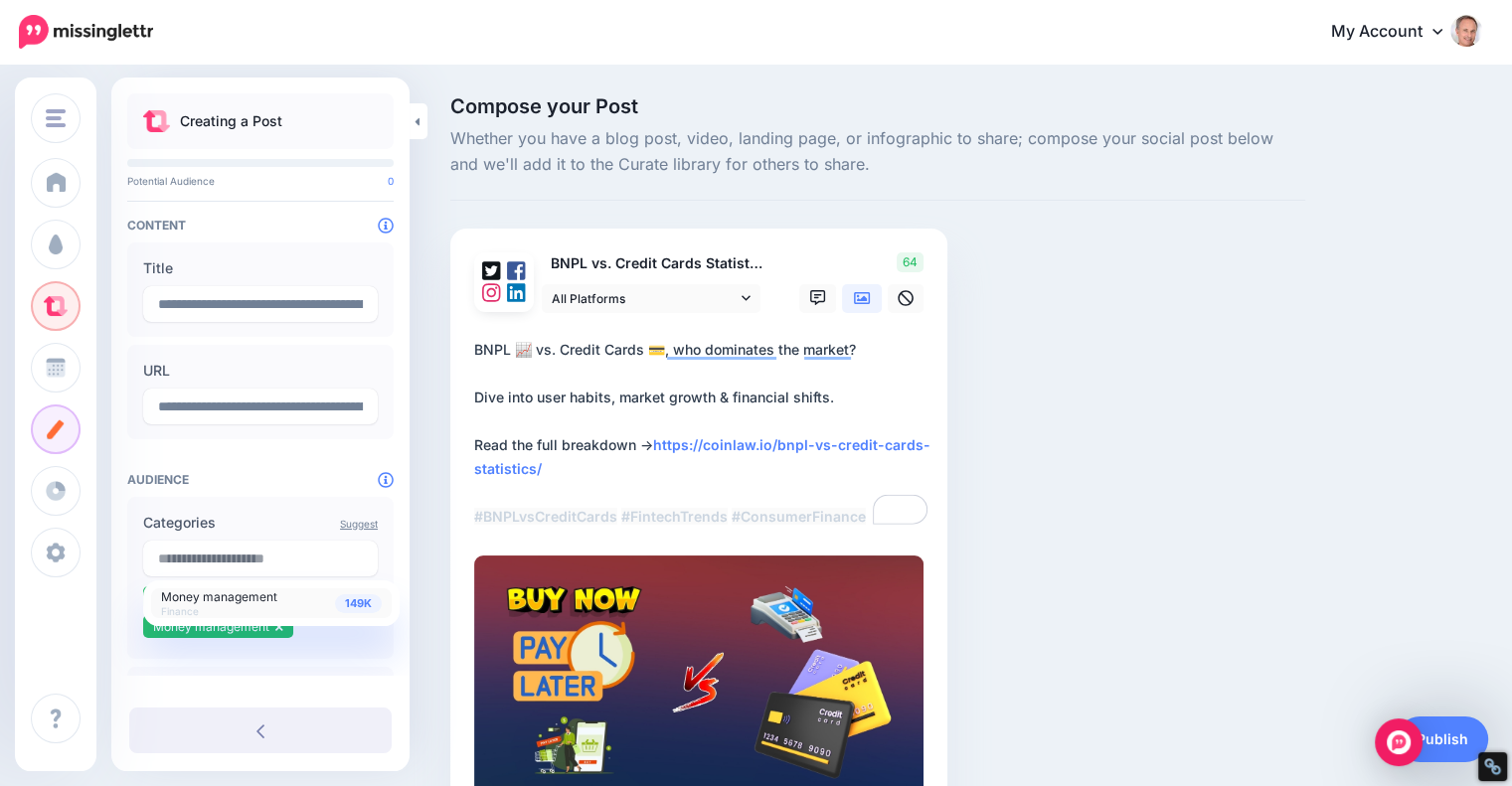 click on "**********" at bounding box center (703, 433) 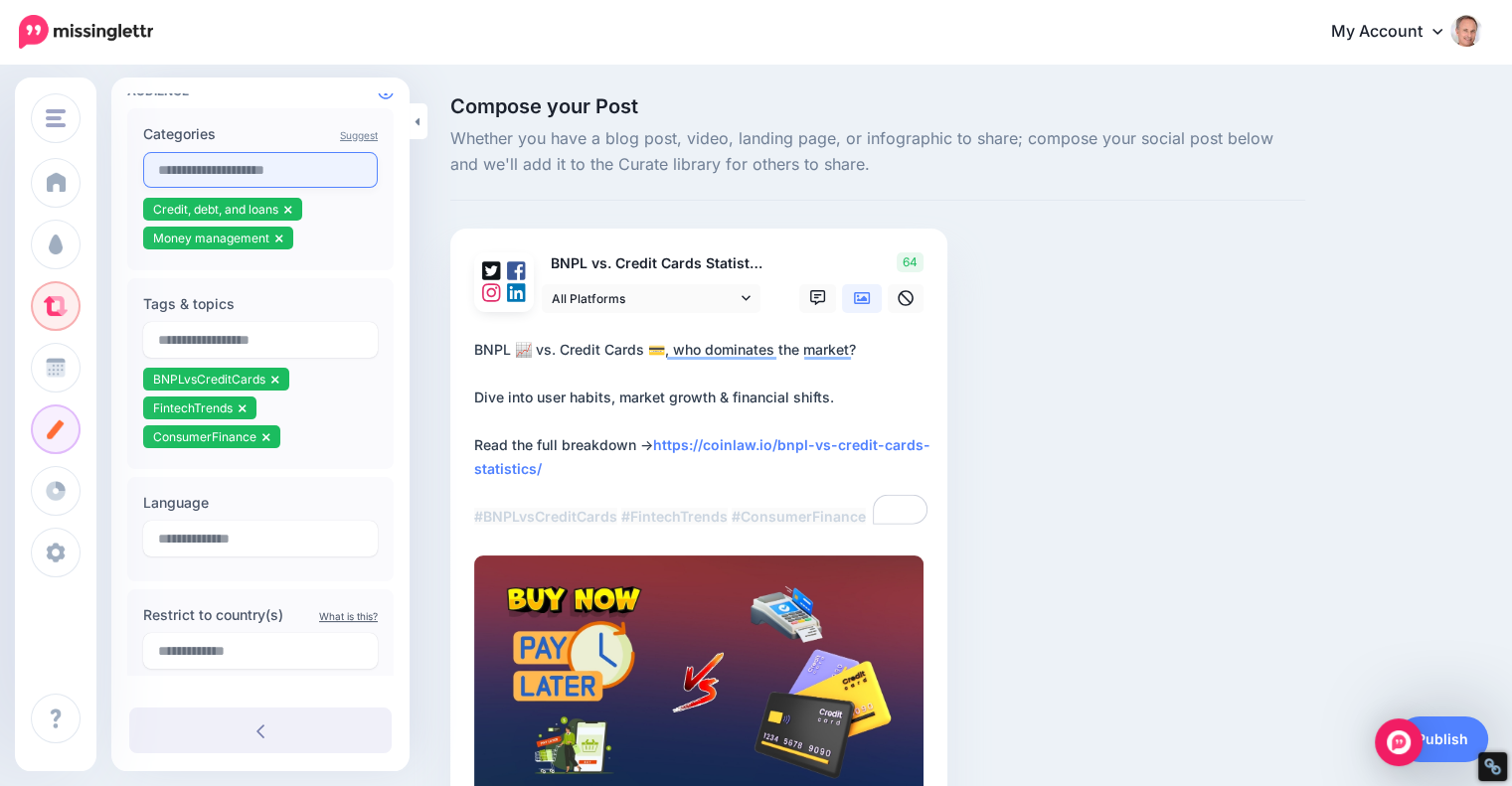 scroll, scrollTop: 429, scrollLeft: 0, axis: vertical 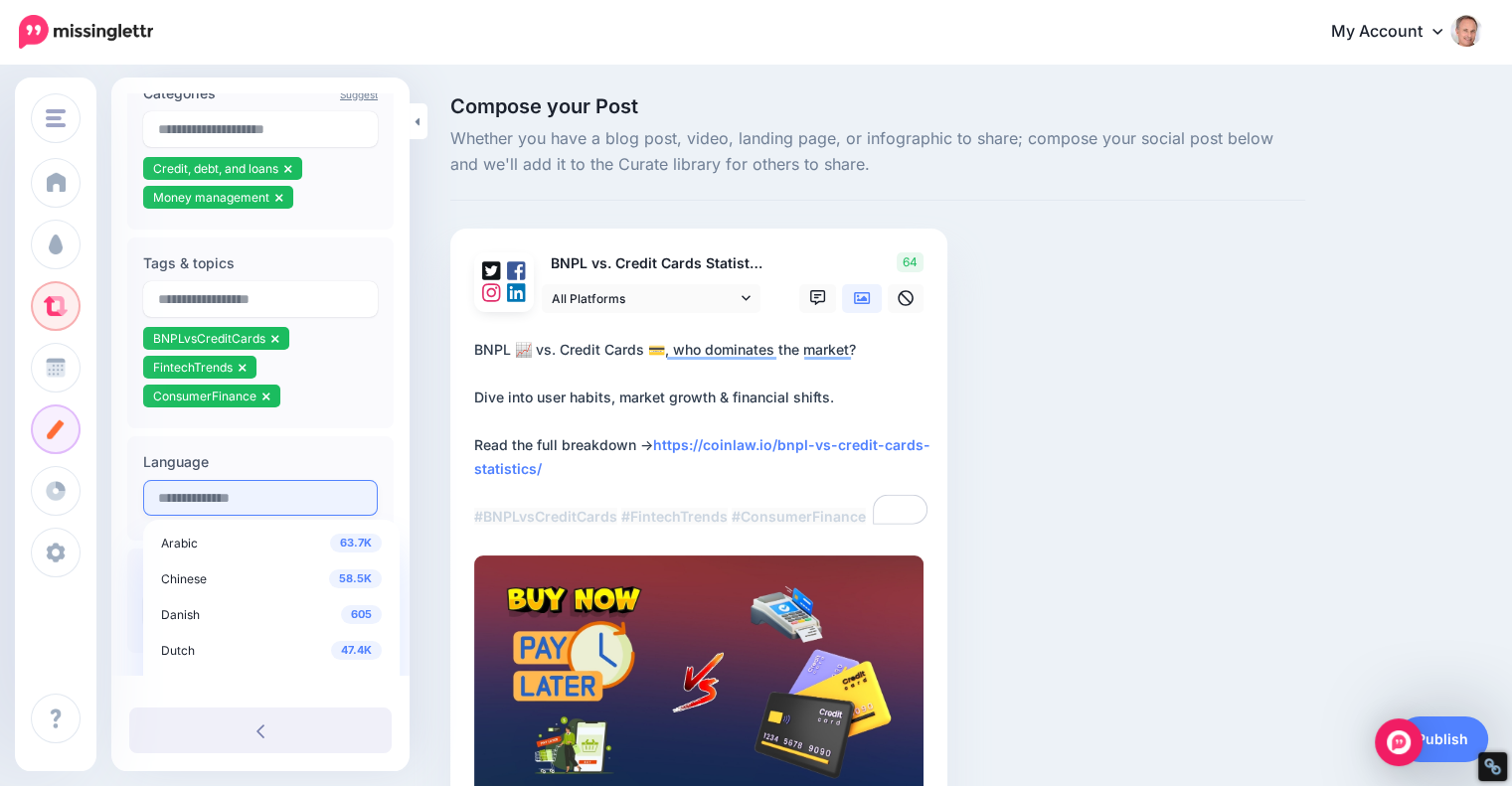 click at bounding box center (260, 498) 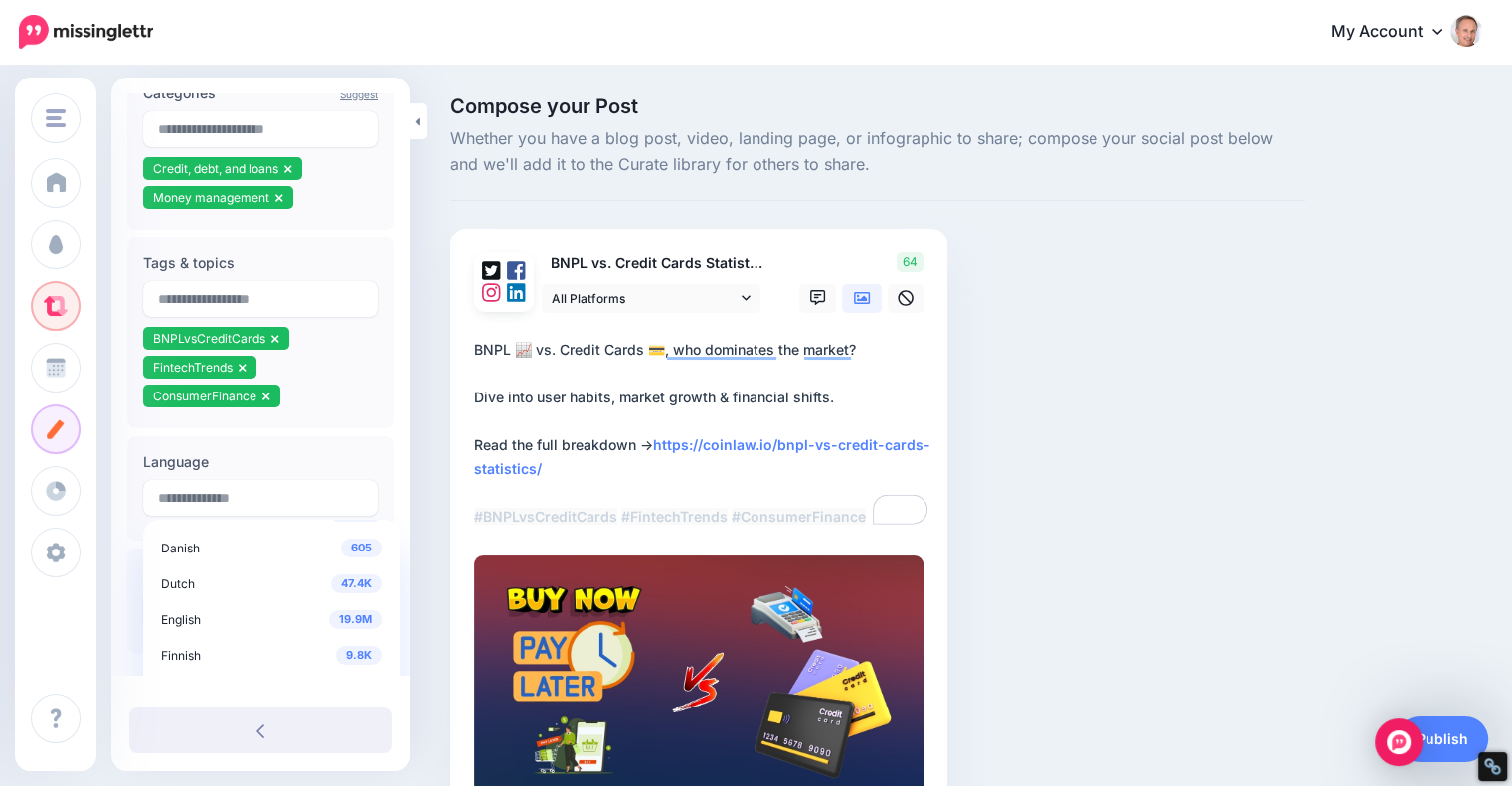 scroll, scrollTop: 74, scrollLeft: 0, axis: vertical 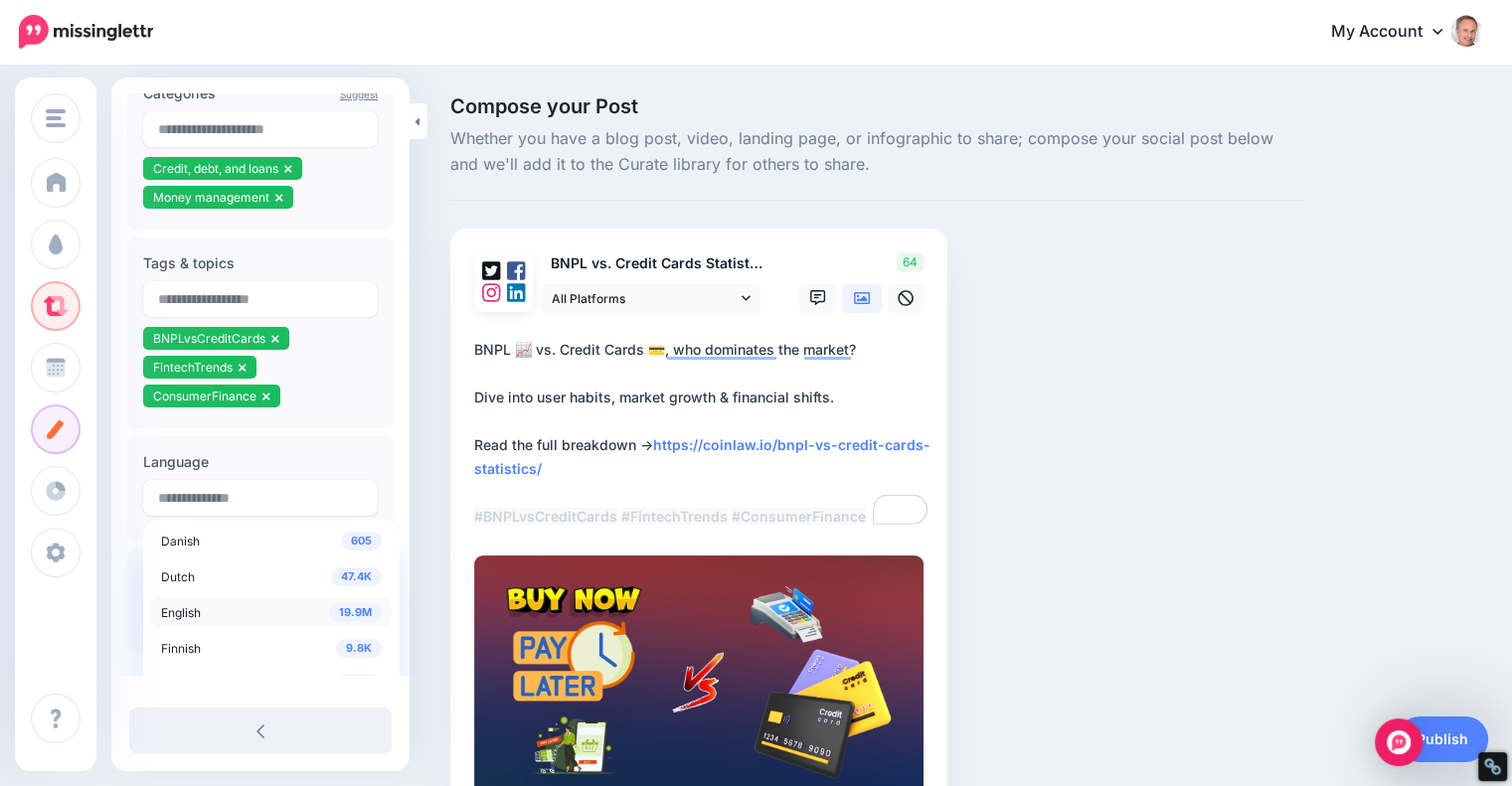 click on "English" at bounding box center (181, 612) 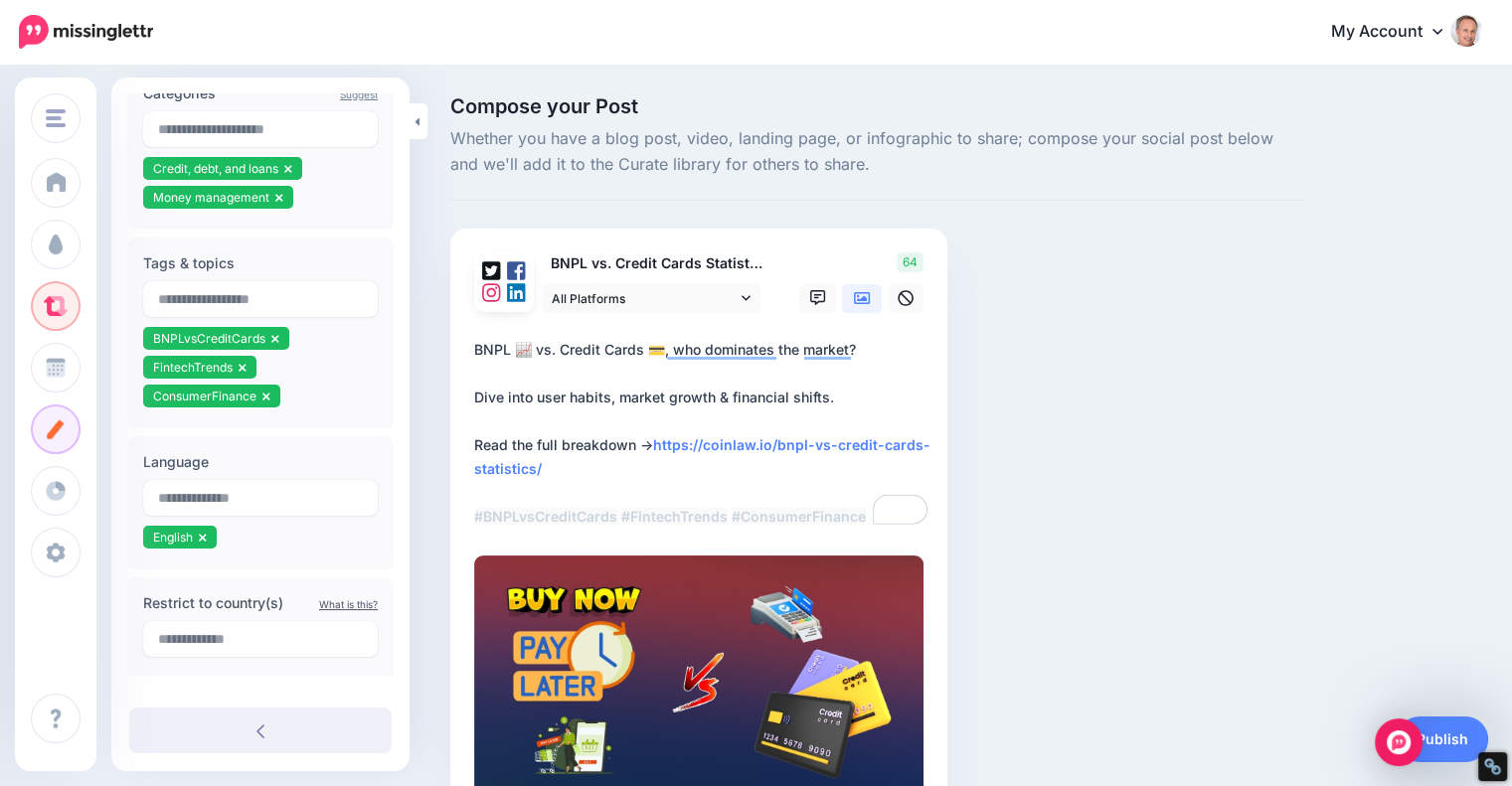 click on "**********" at bounding box center (703, 433) 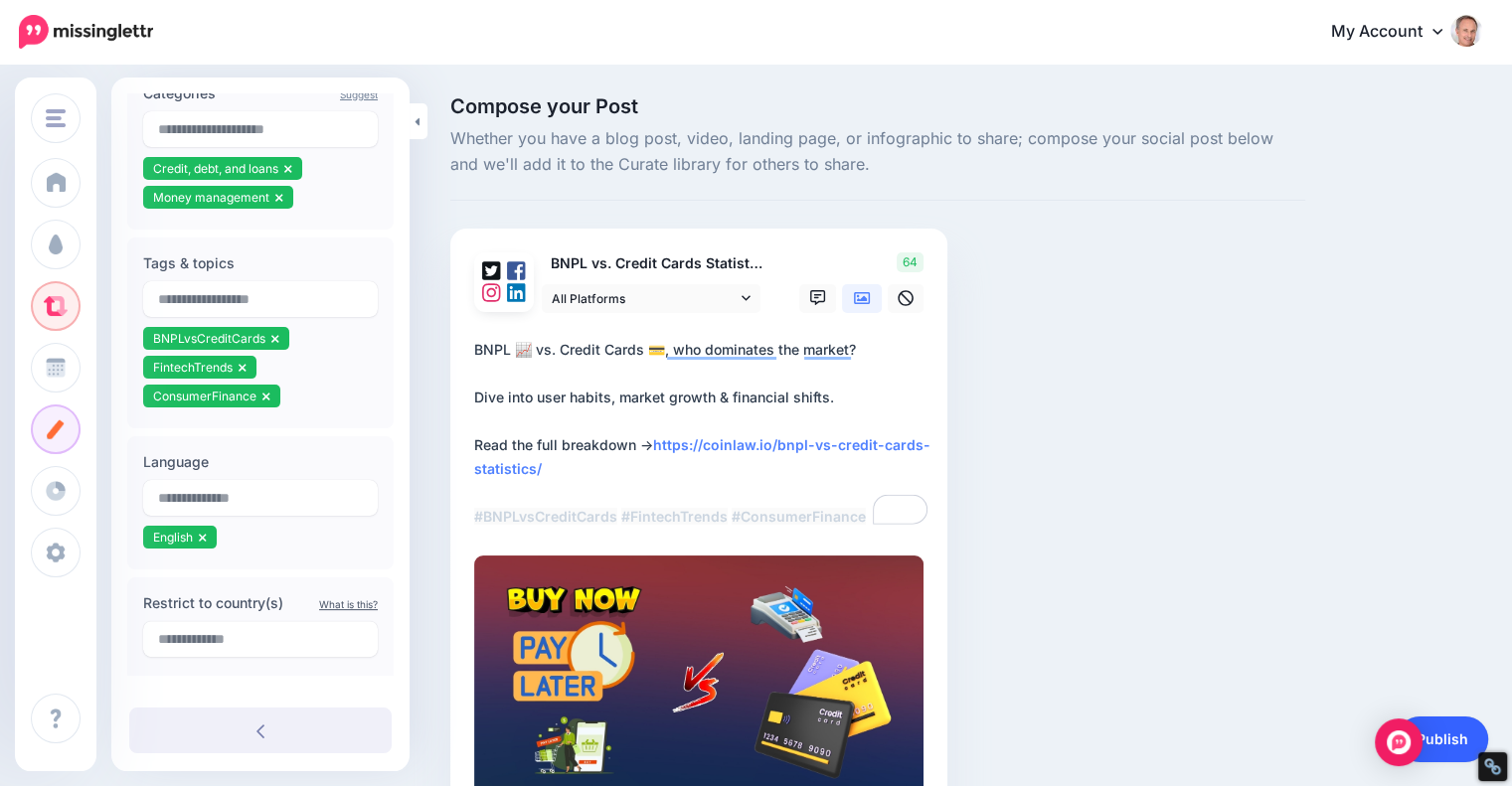 click on "Publish" at bounding box center [1442, 739] 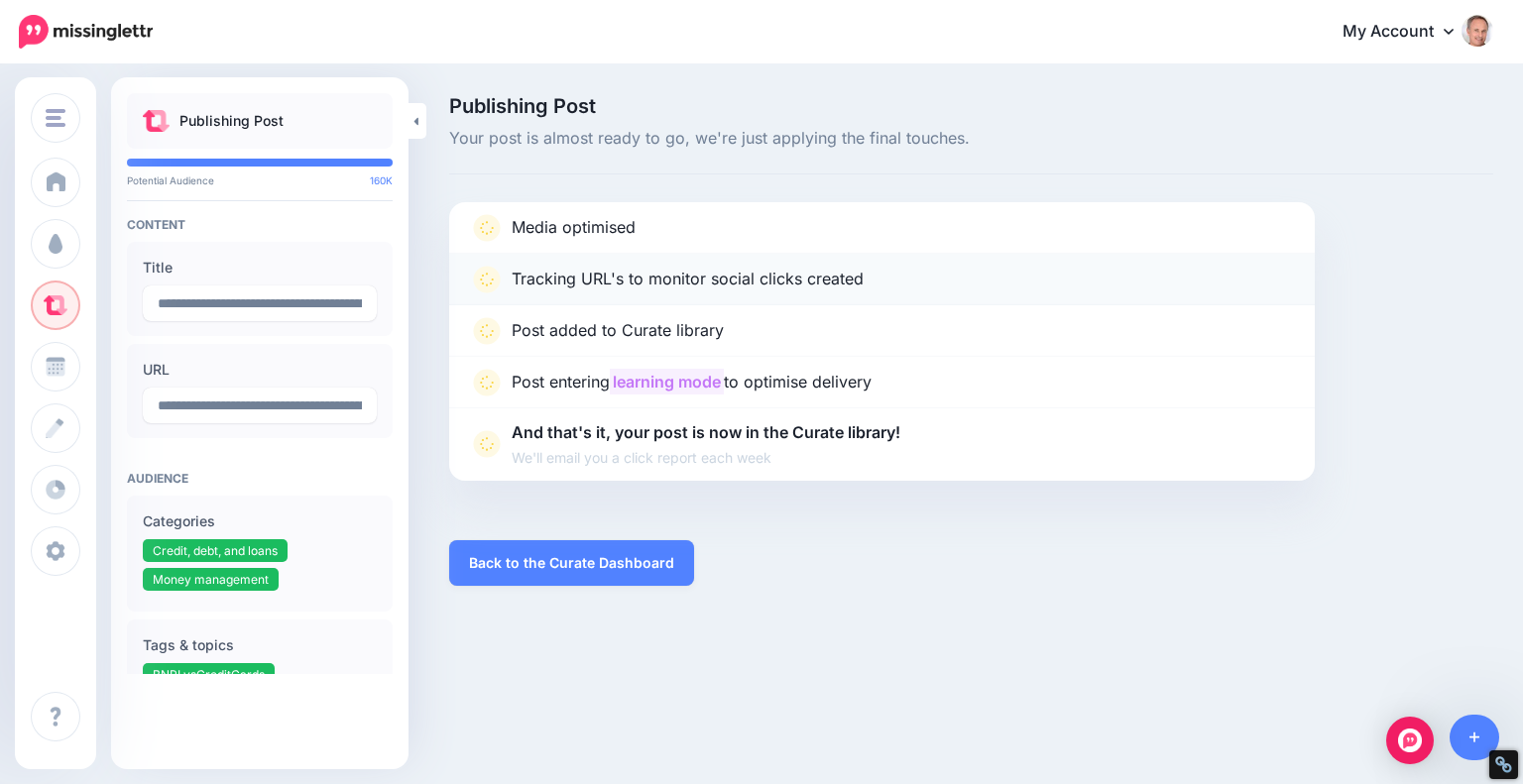 scroll, scrollTop: 0, scrollLeft: 0, axis: both 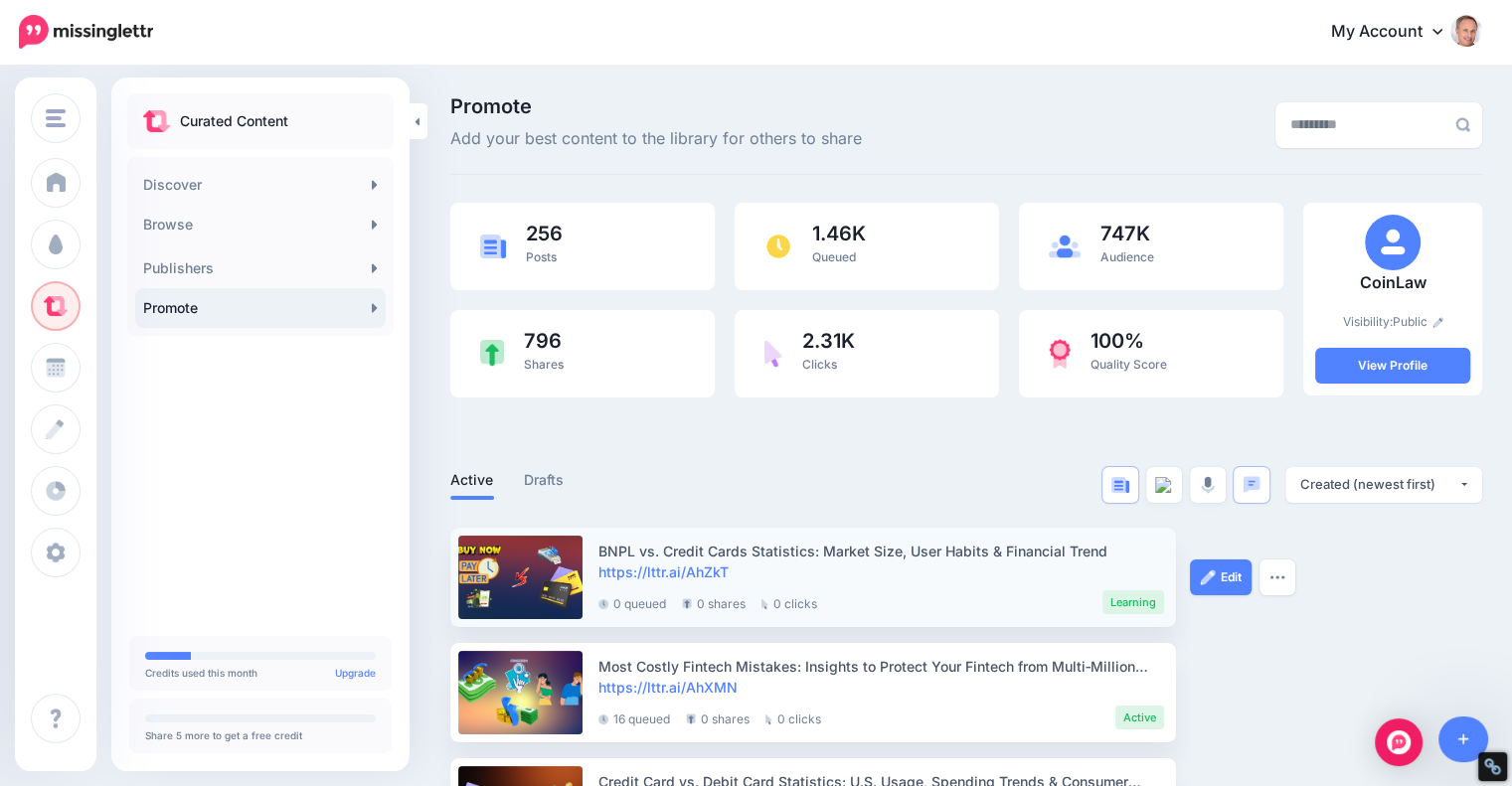 click at bounding box center (520, 577) 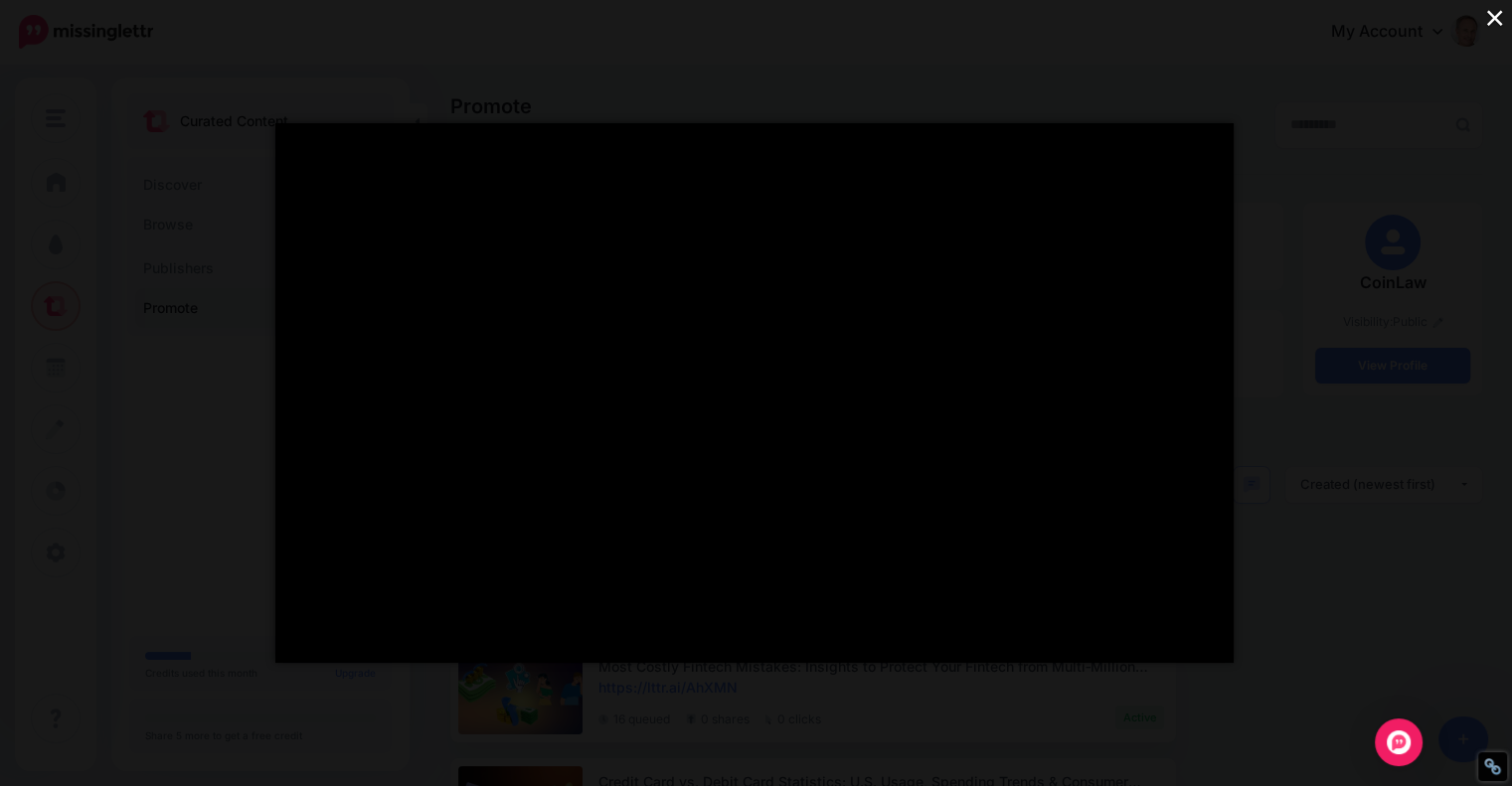 click on "×" at bounding box center [1494, 17] 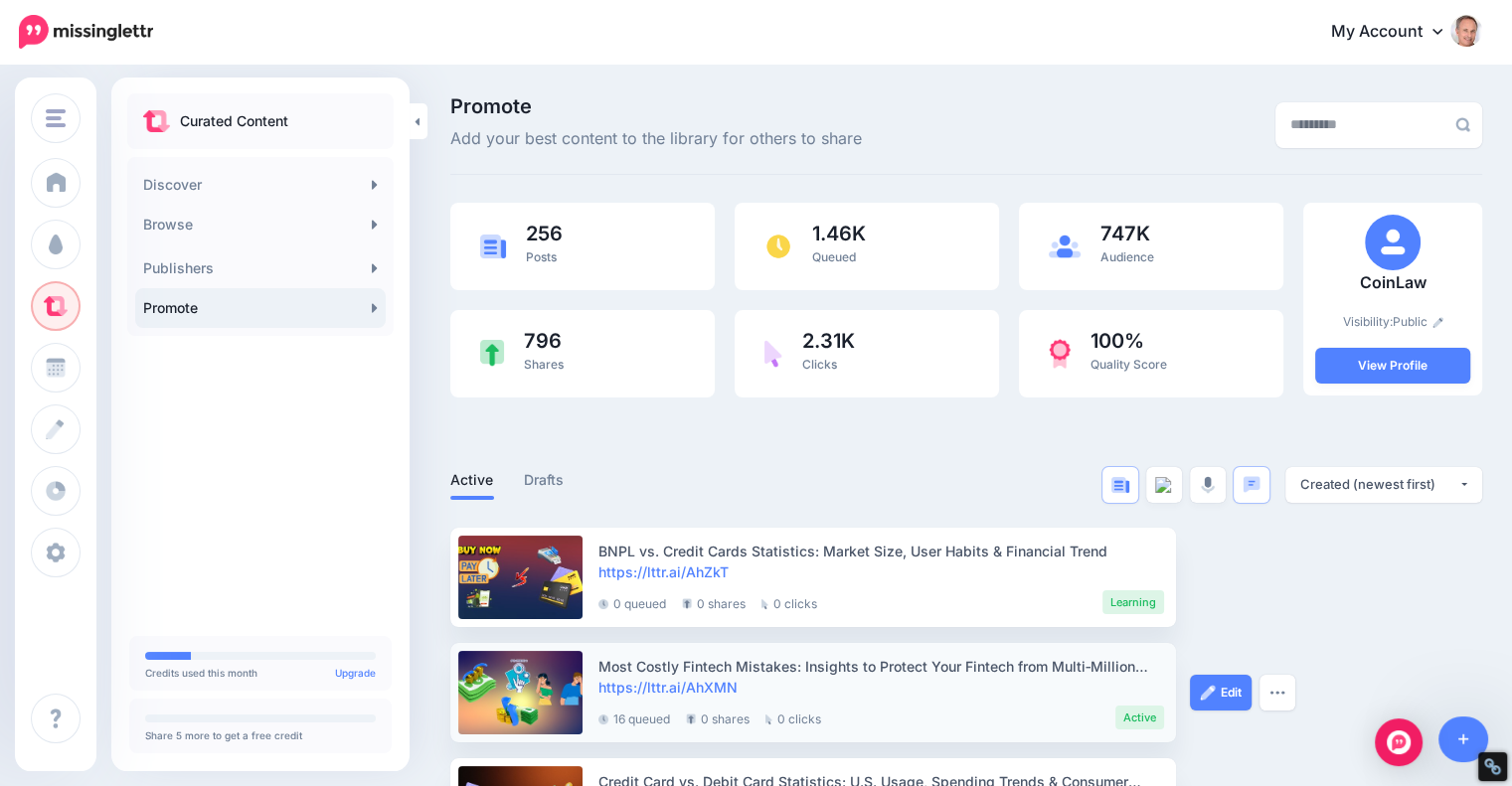 click at bounding box center (520, 693) 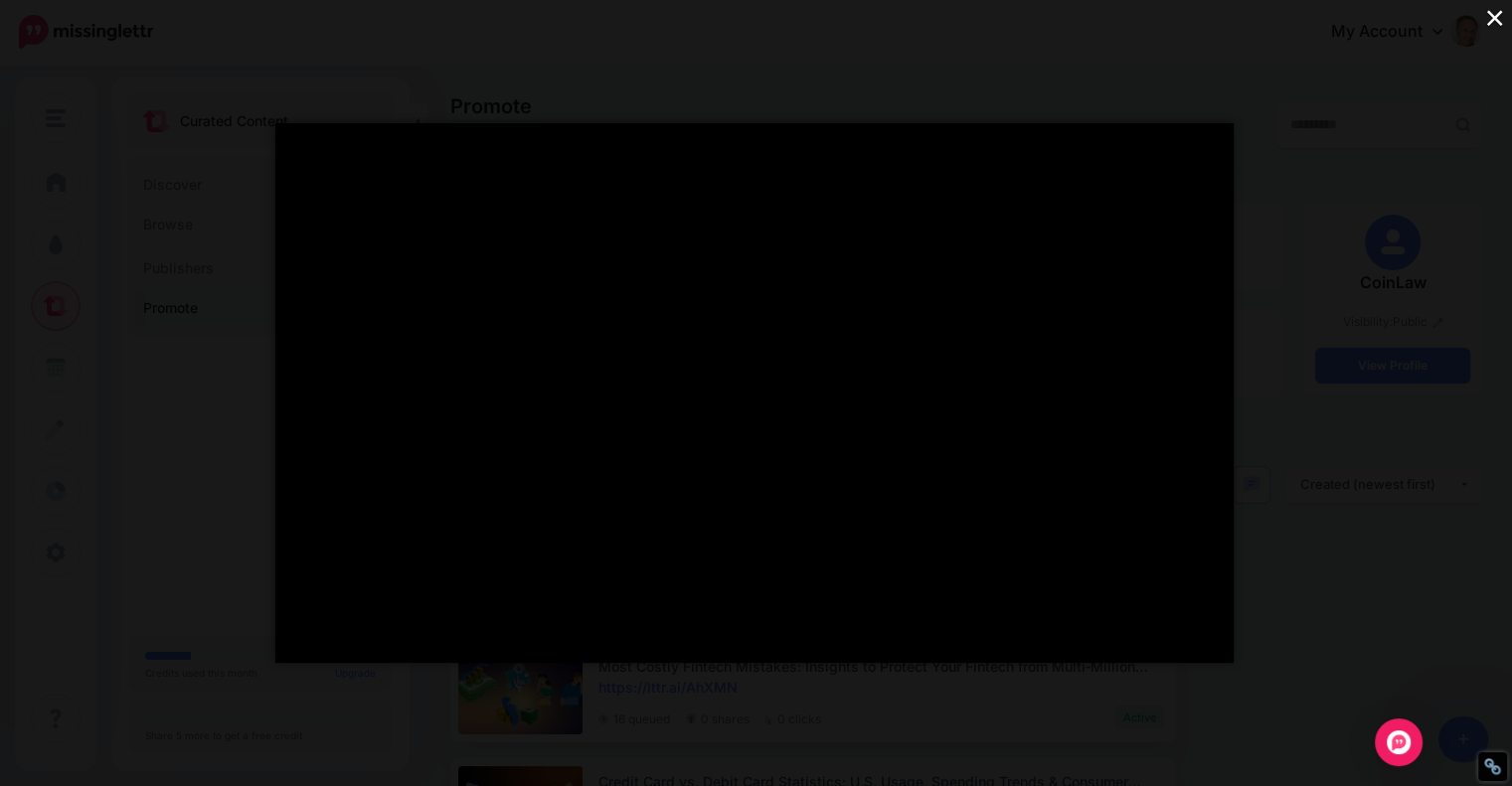 click on "×" at bounding box center (1494, 17) 